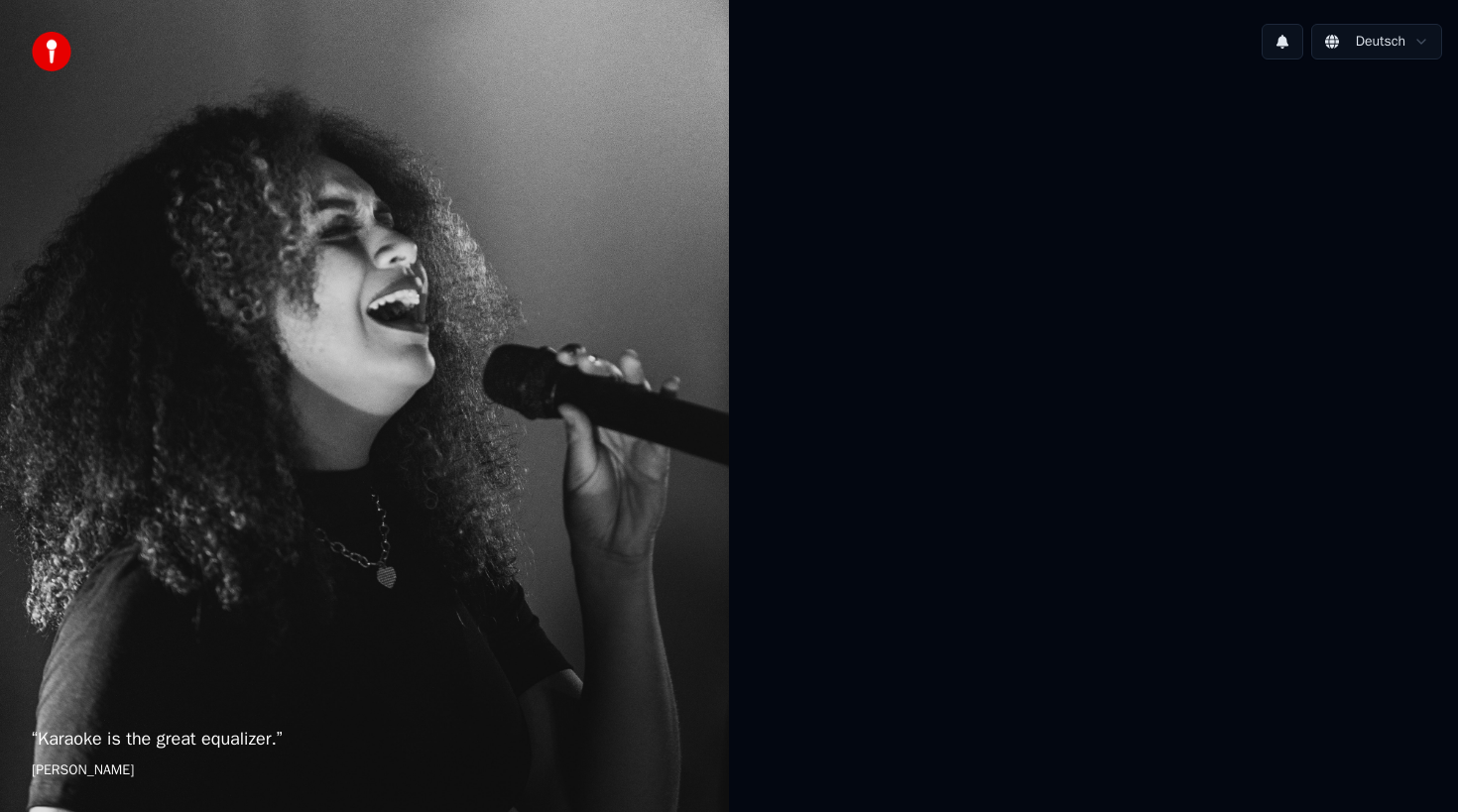 scroll, scrollTop: 0, scrollLeft: 0, axis: both 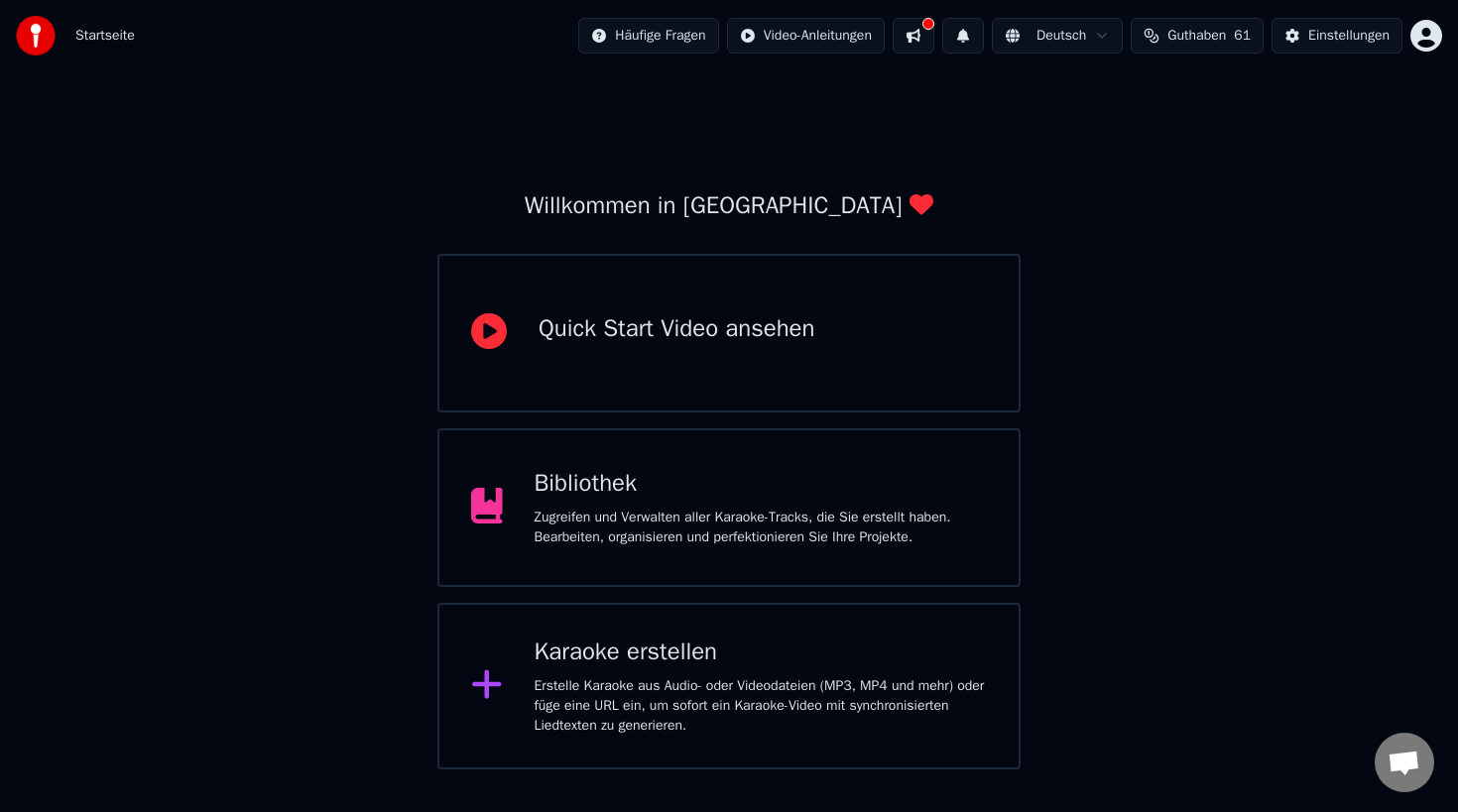 click on "Karaoke erstellen" at bounding box center [761, 652] 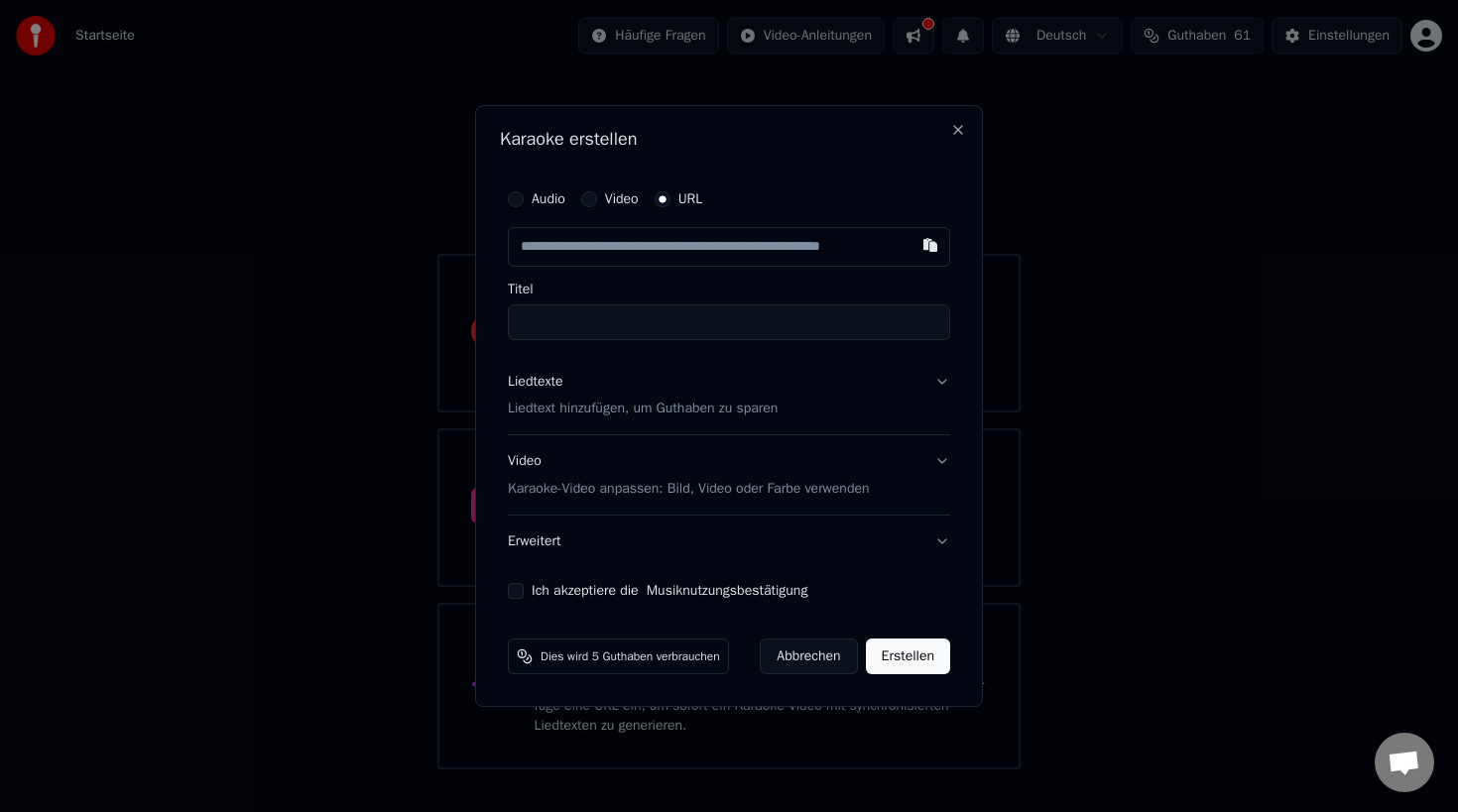 type on "**********" 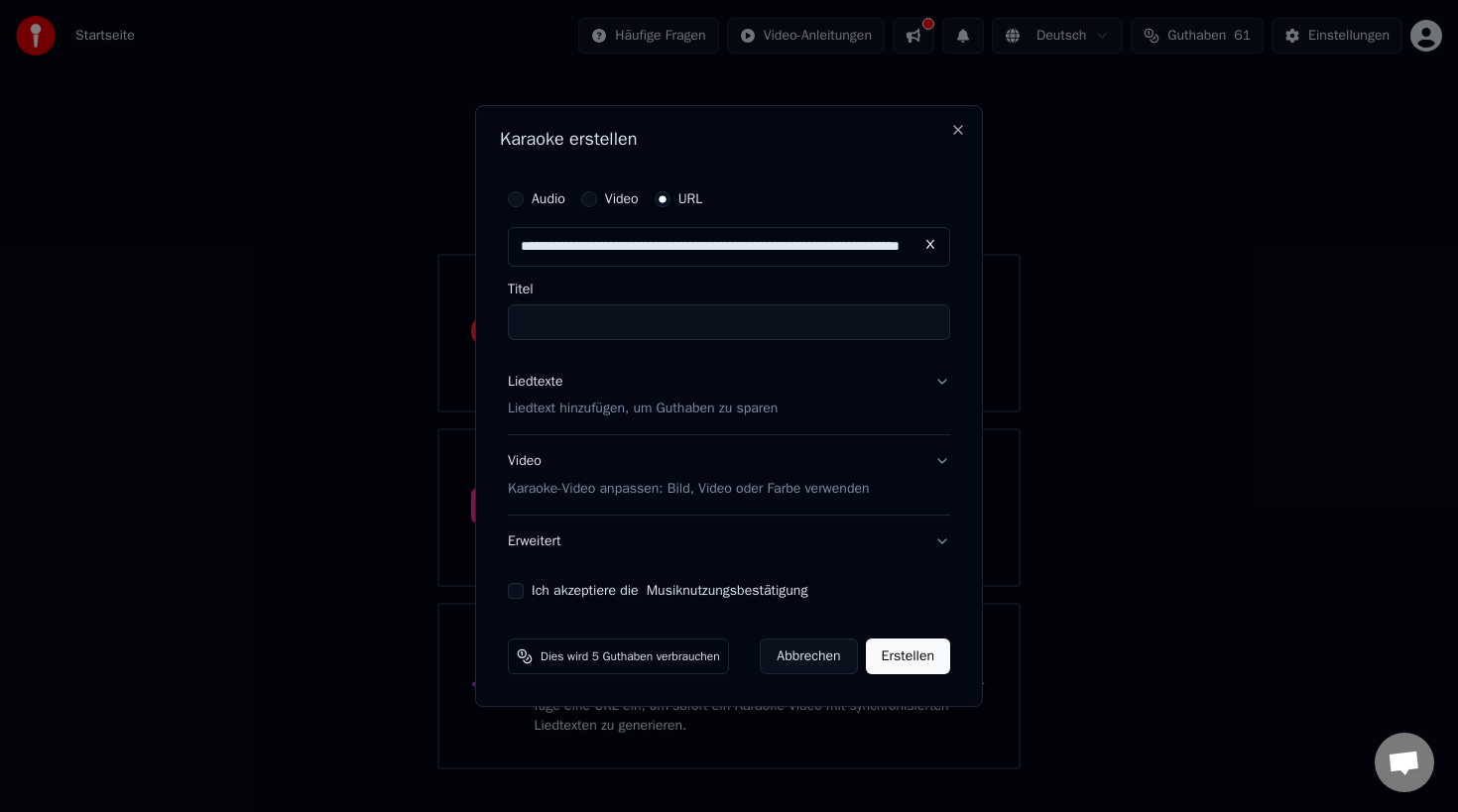 scroll, scrollTop: 0, scrollLeft: 153, axis: horizontal 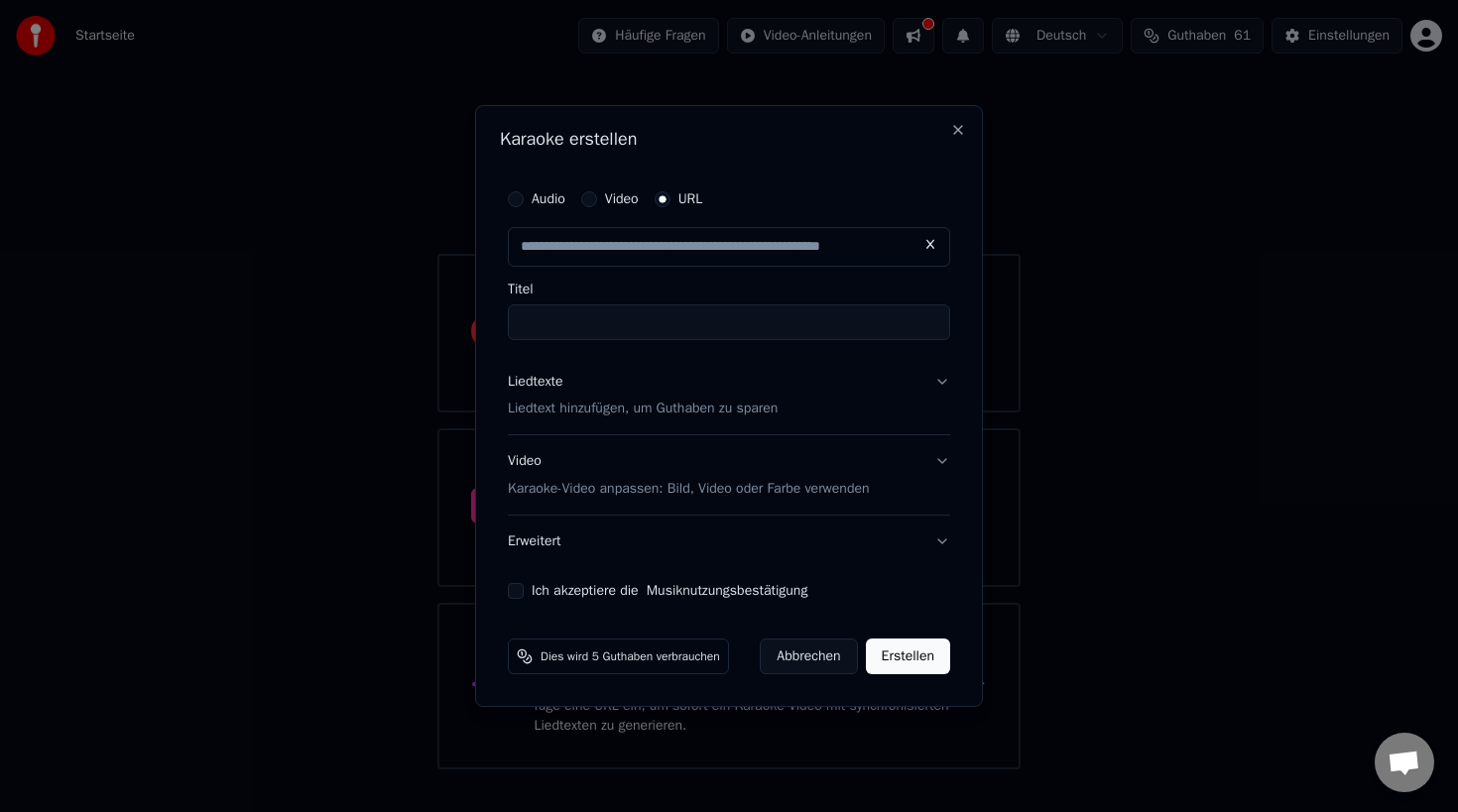 type 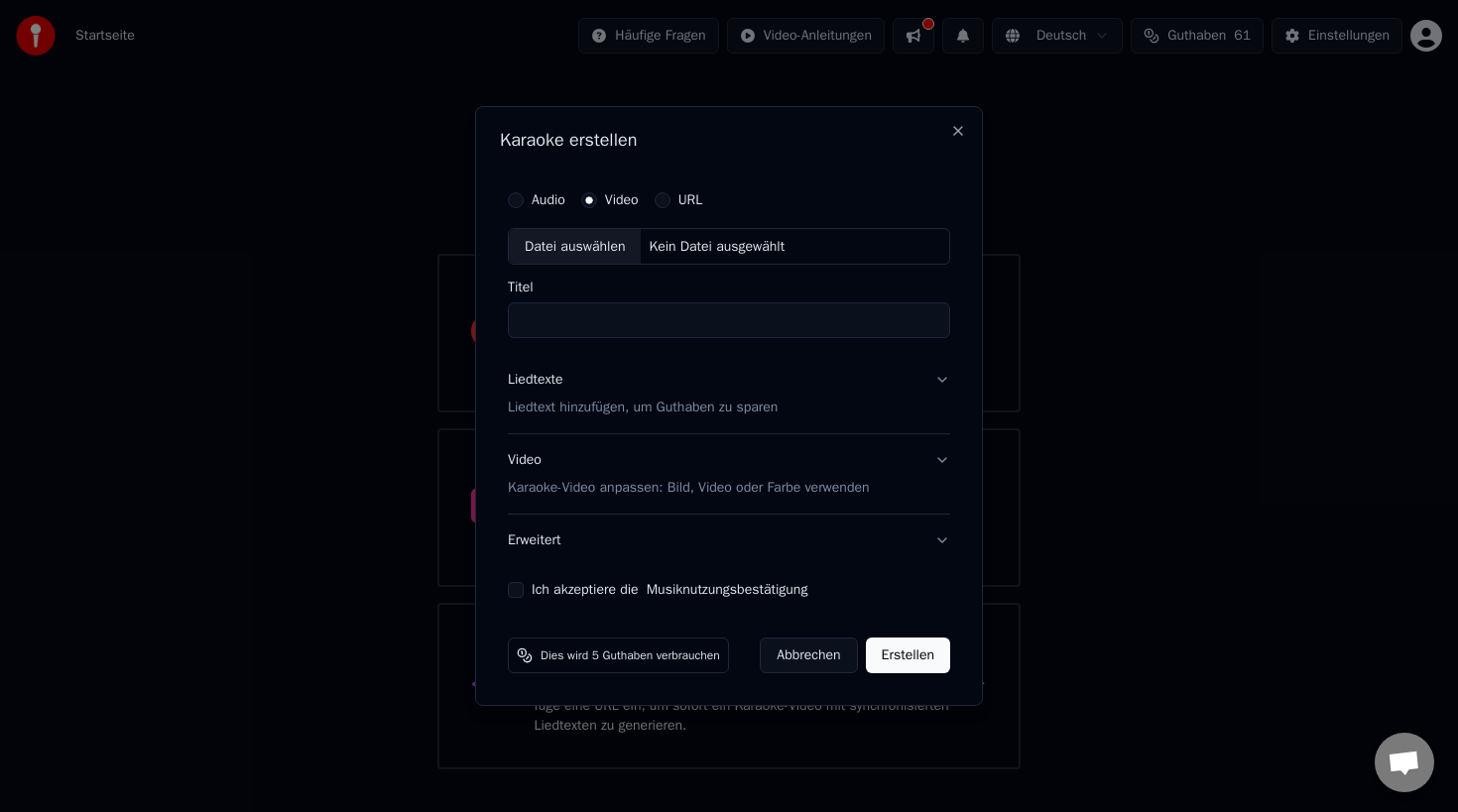 click on "URL" at bounding box center [663, 200] 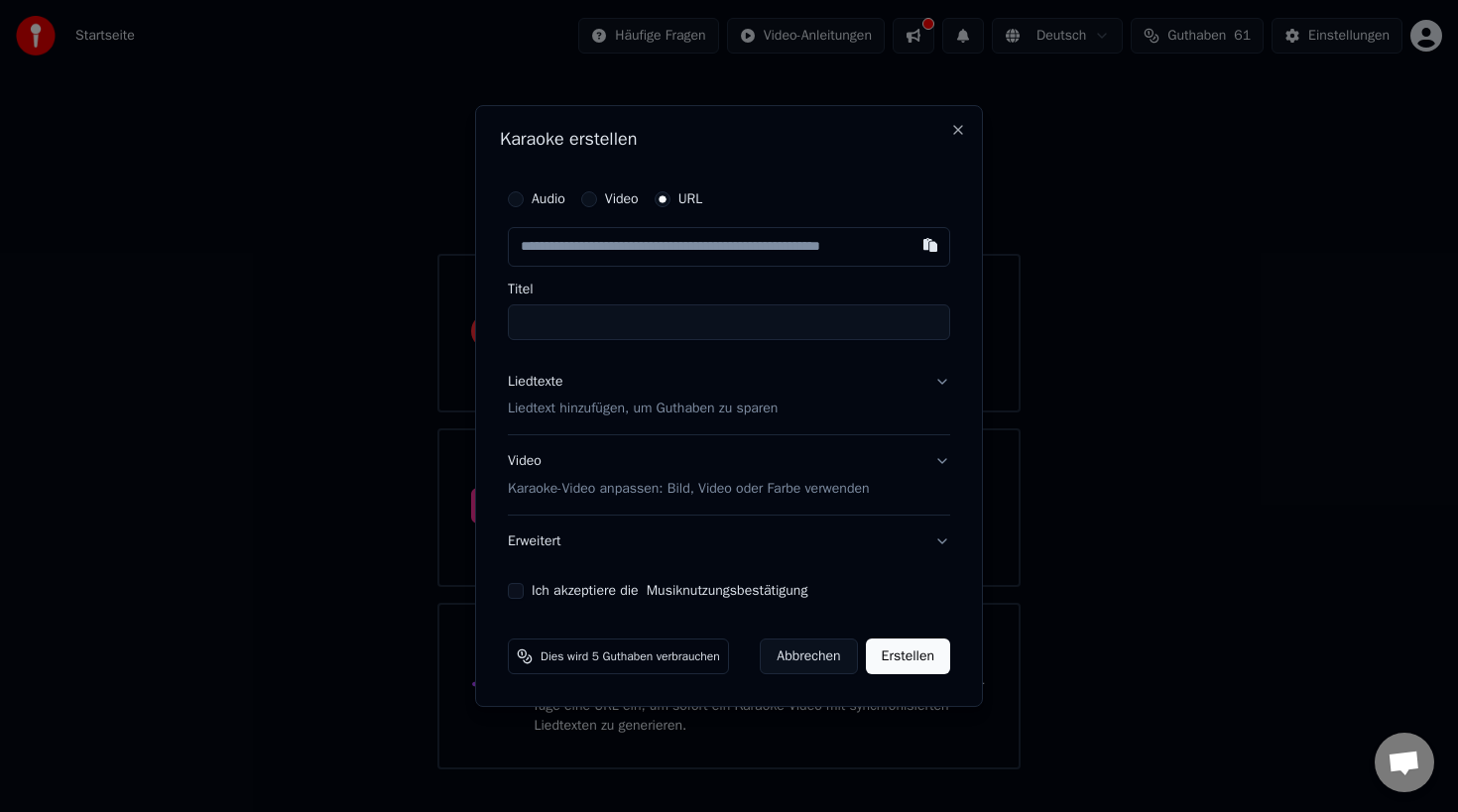 click at bounding box center [729, 247] 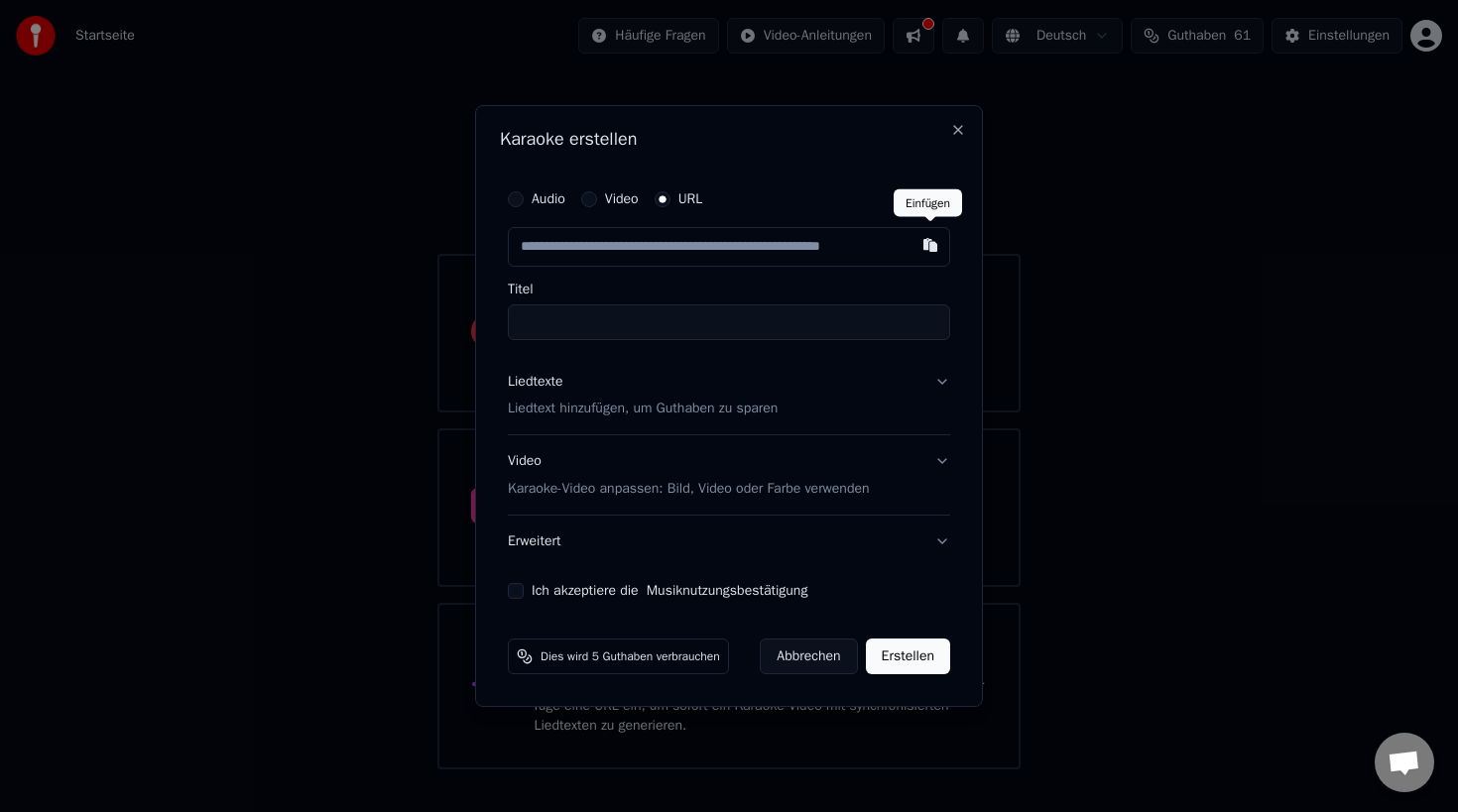 click at bounding box center [930, 245] 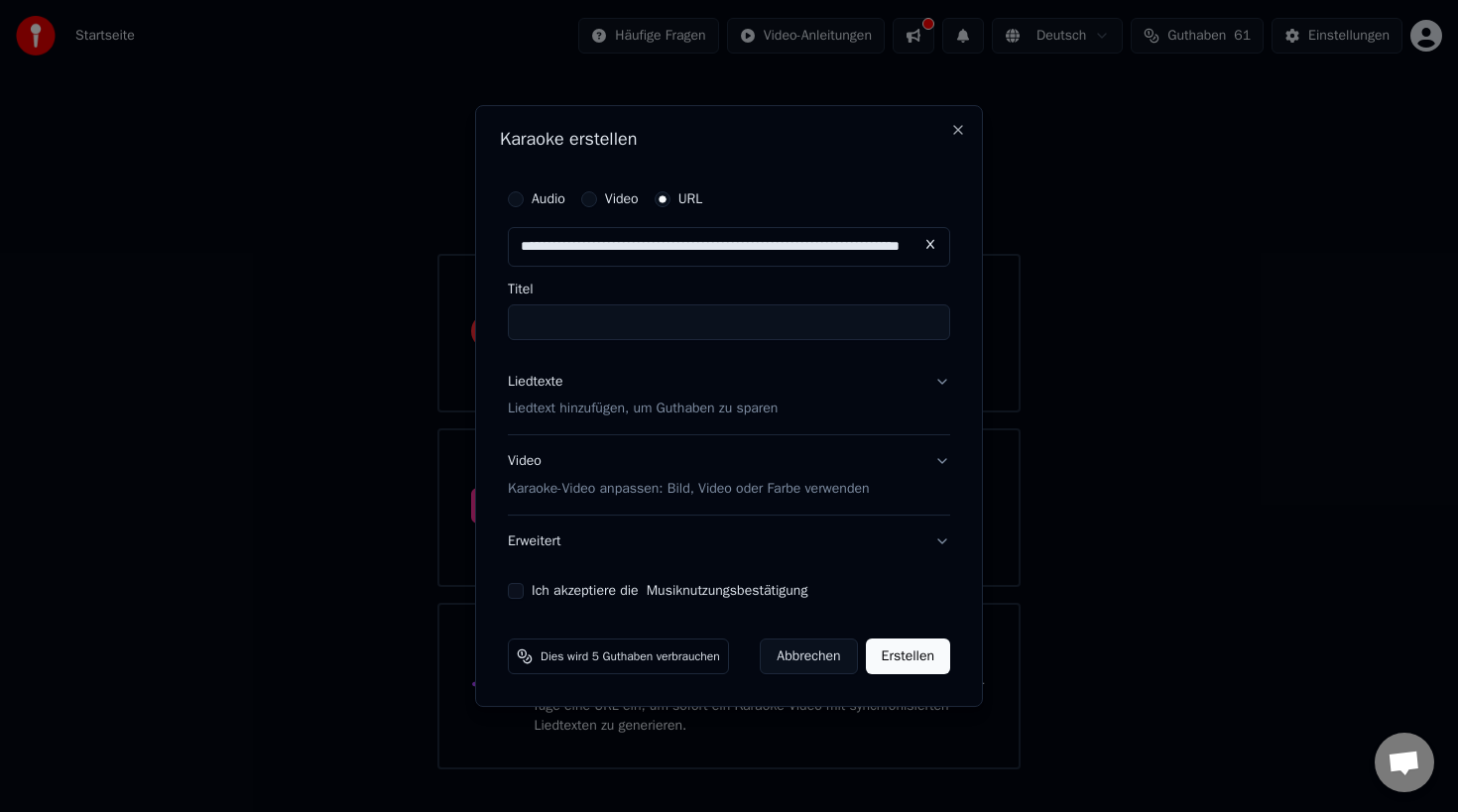 type on "**********" 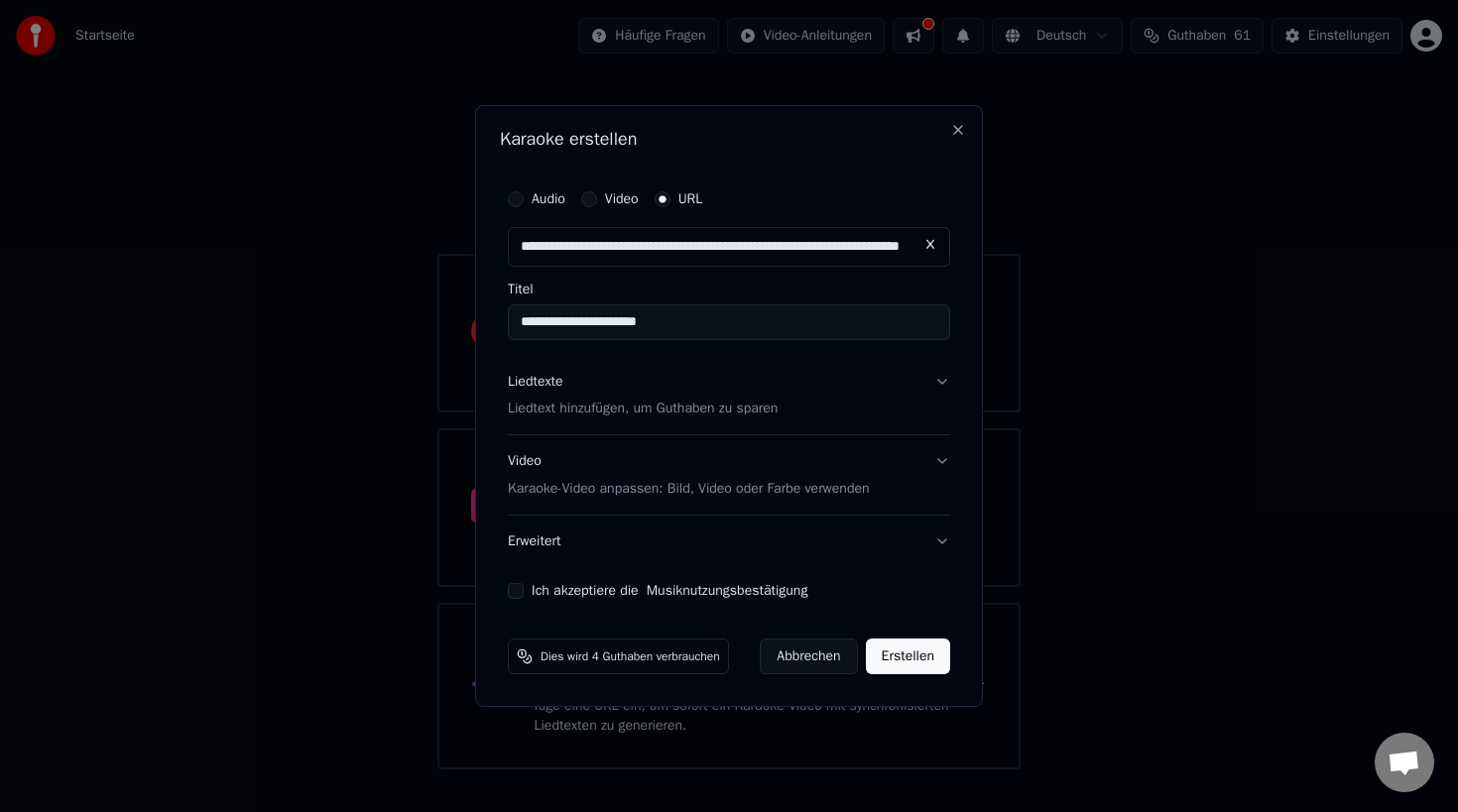 click on "Liedtext hinzufügen, um Guthaben zu sparen" at bounding box center [643, 409] 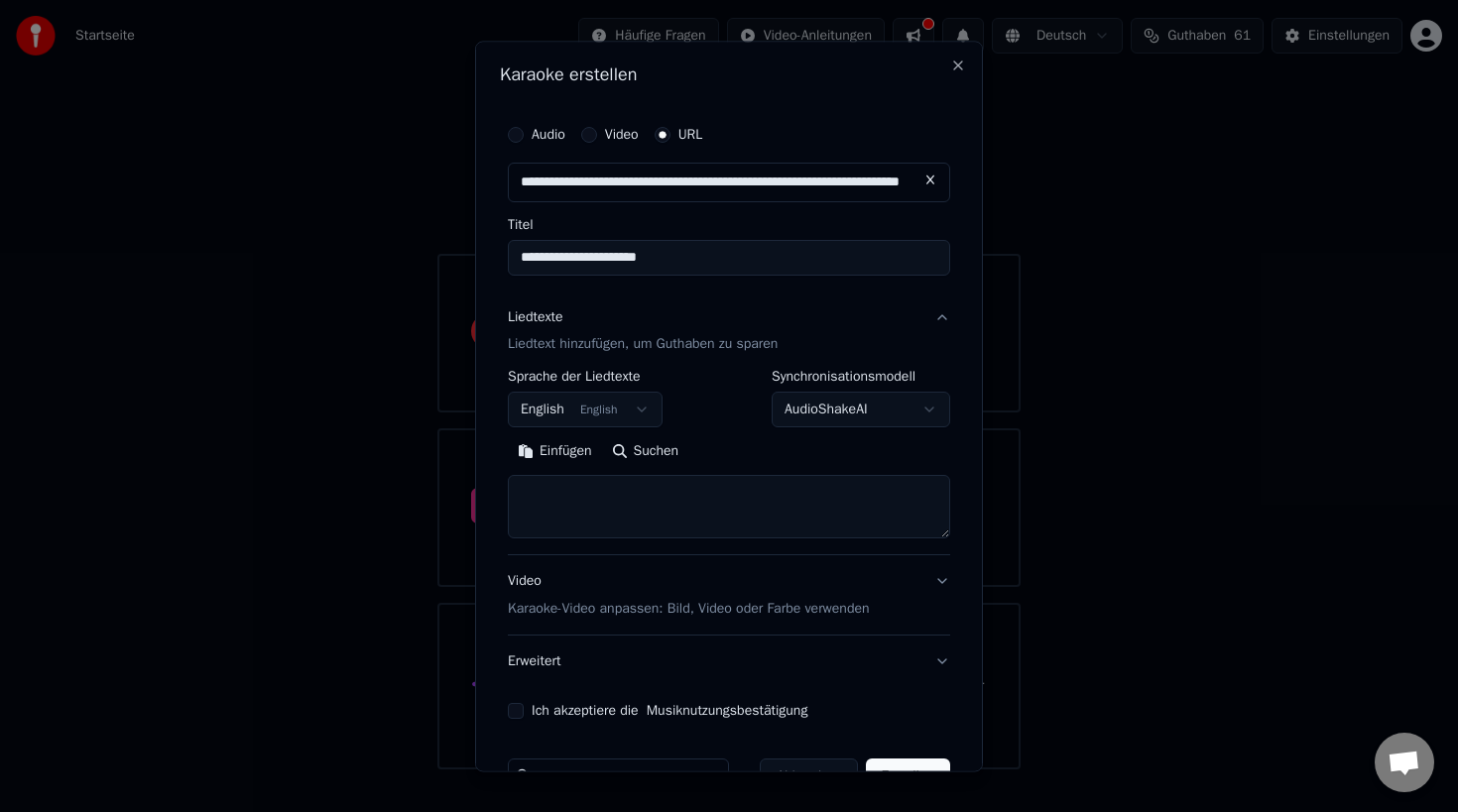 click on "Suchen" at bounding box center (646, 452) 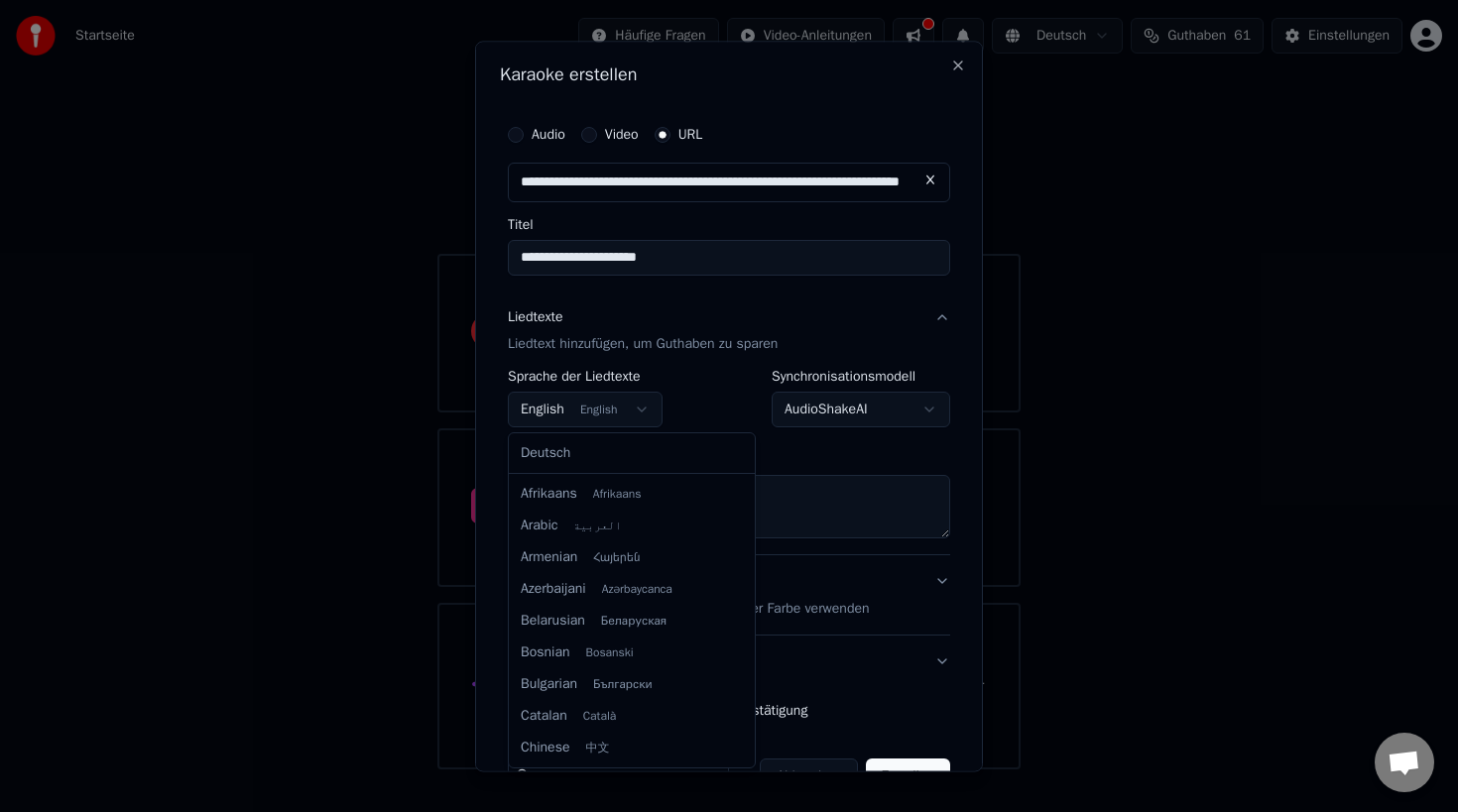 click on "**********" at bounding box center (729, 385) 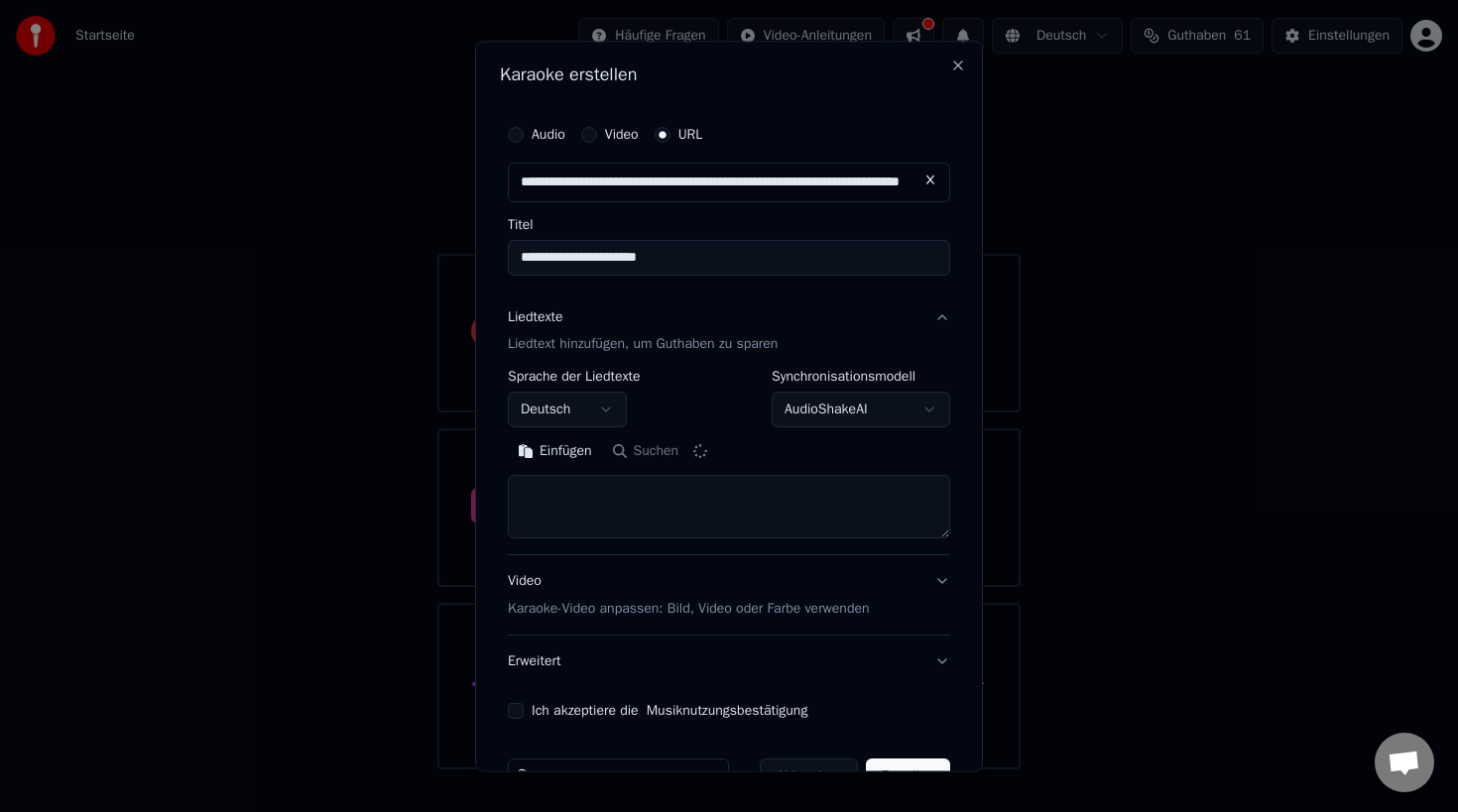select on "**" 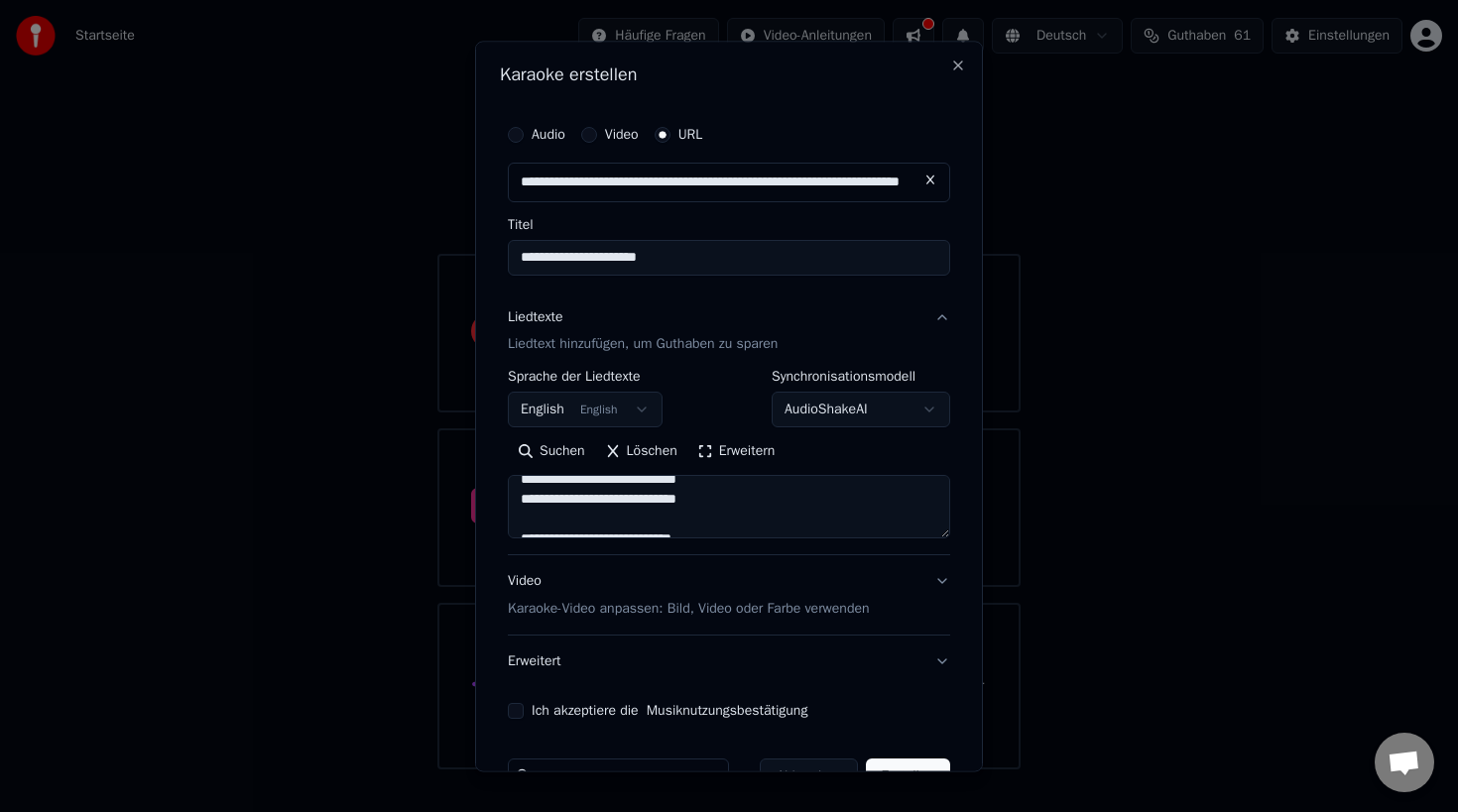 scroll, scrollTop: 297, scrollLeft: 0, axis: vertical 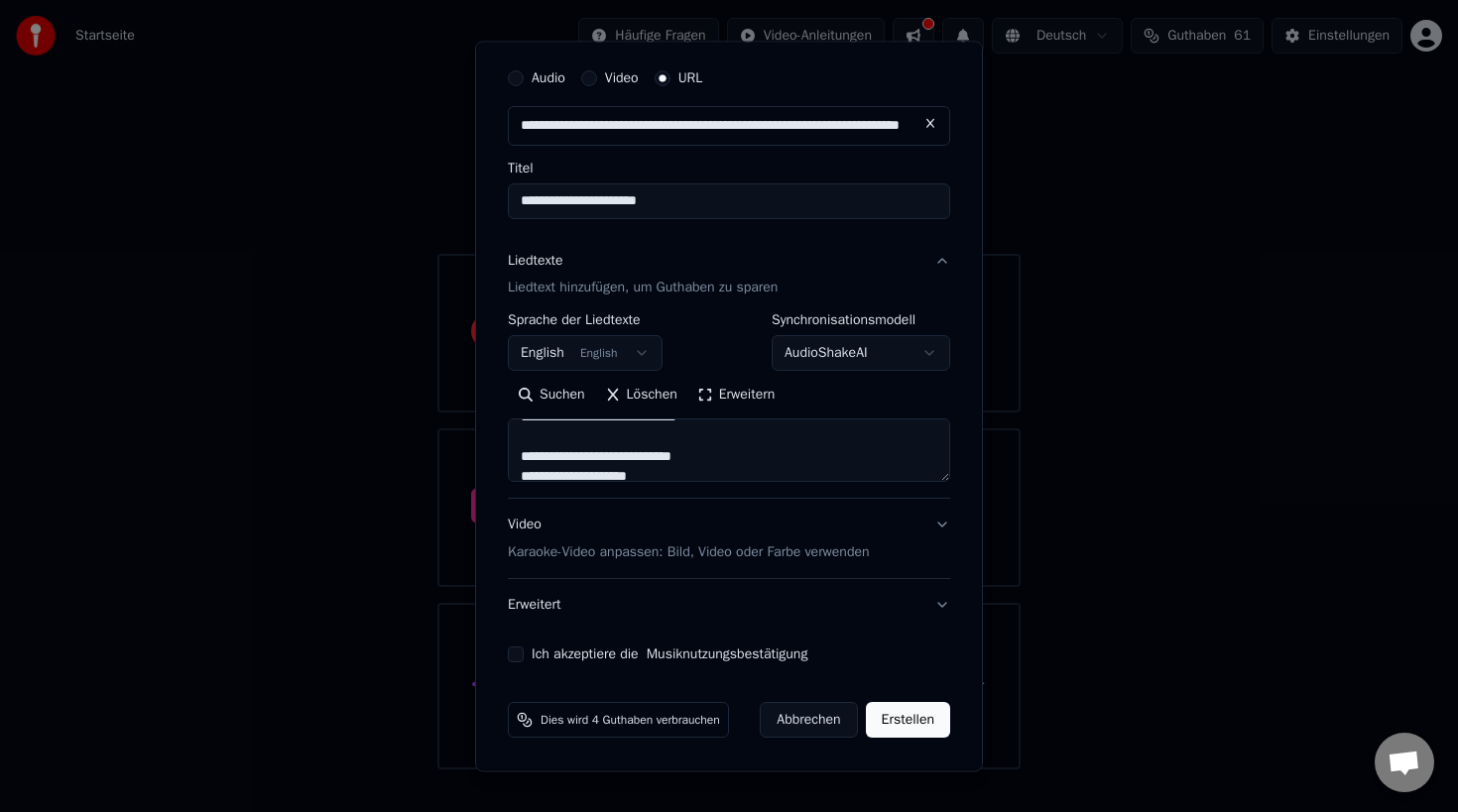 click on "Ich akzeptiere die   Musiknutzungsbestätigung" at bounding box center (516, 655) 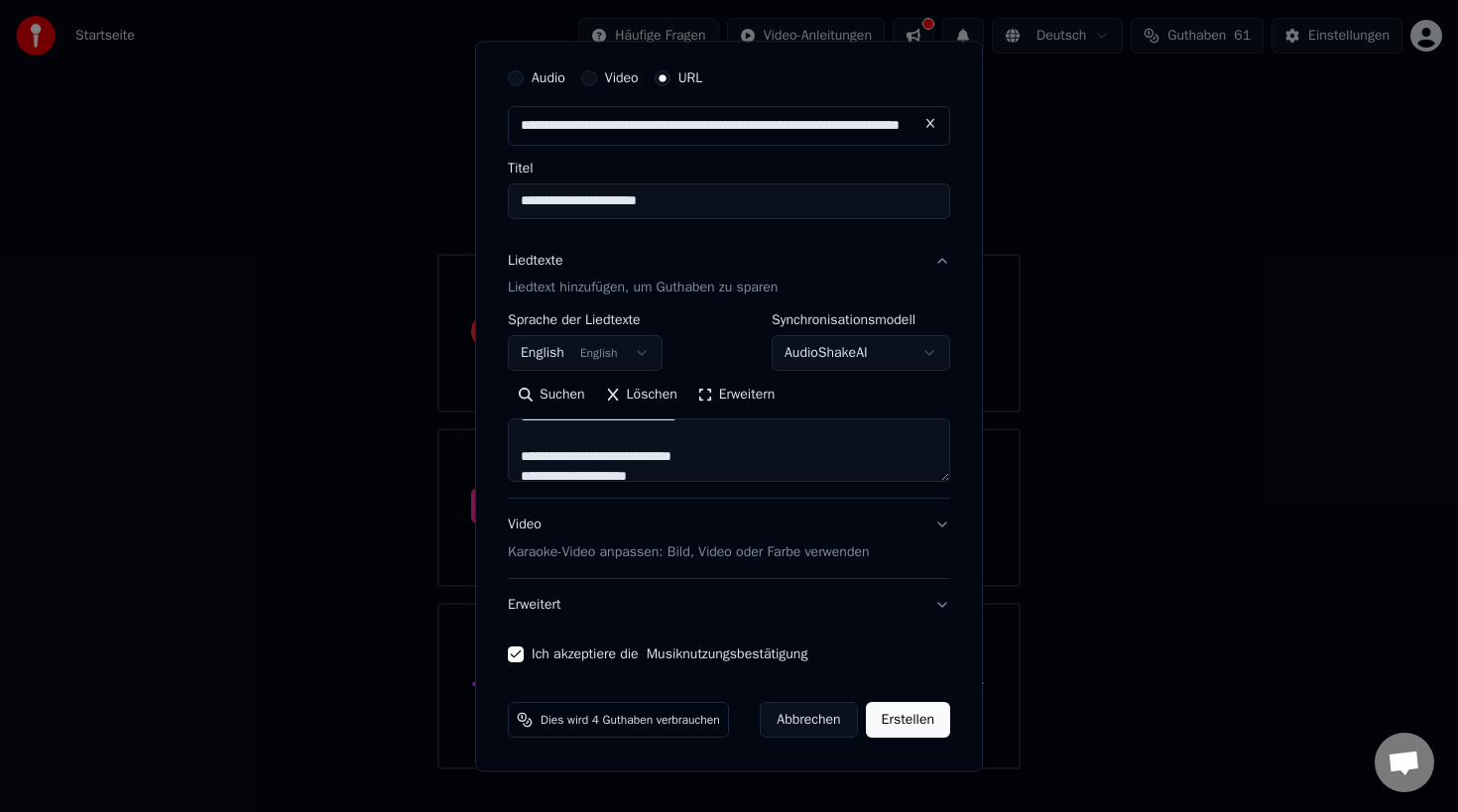 type on "on" 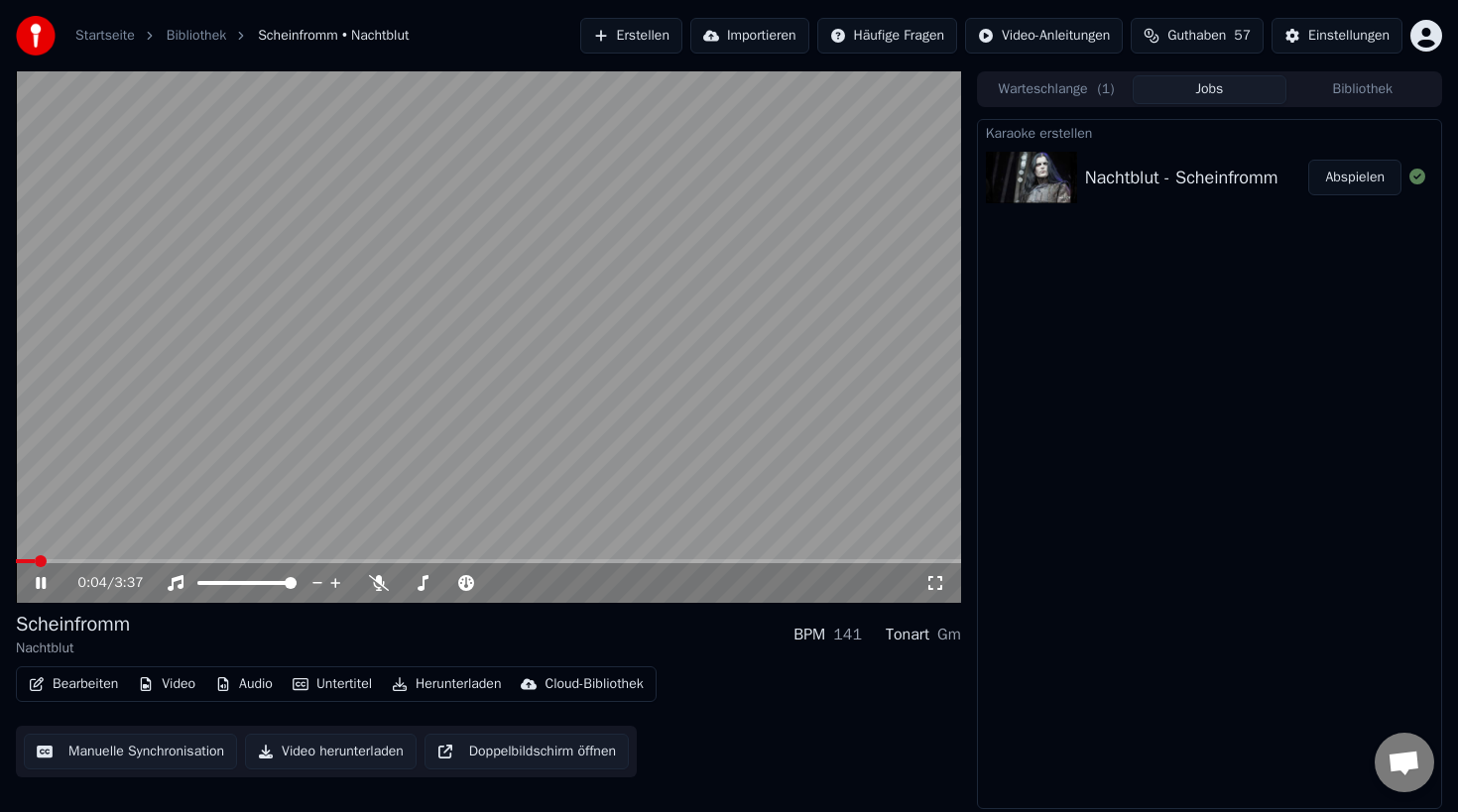 click at bounding box center (488, 337) 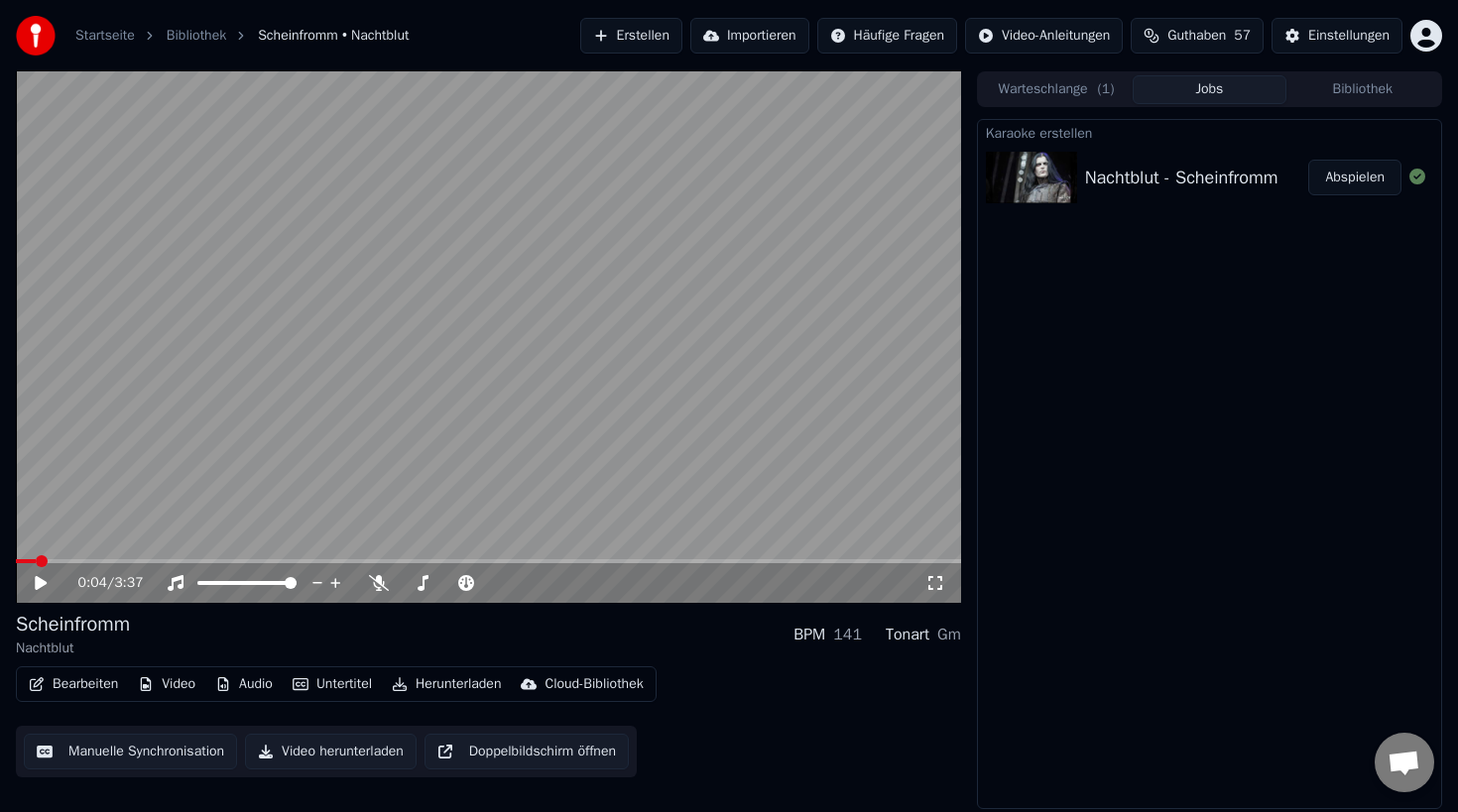 click at bounding box center [488, 337] 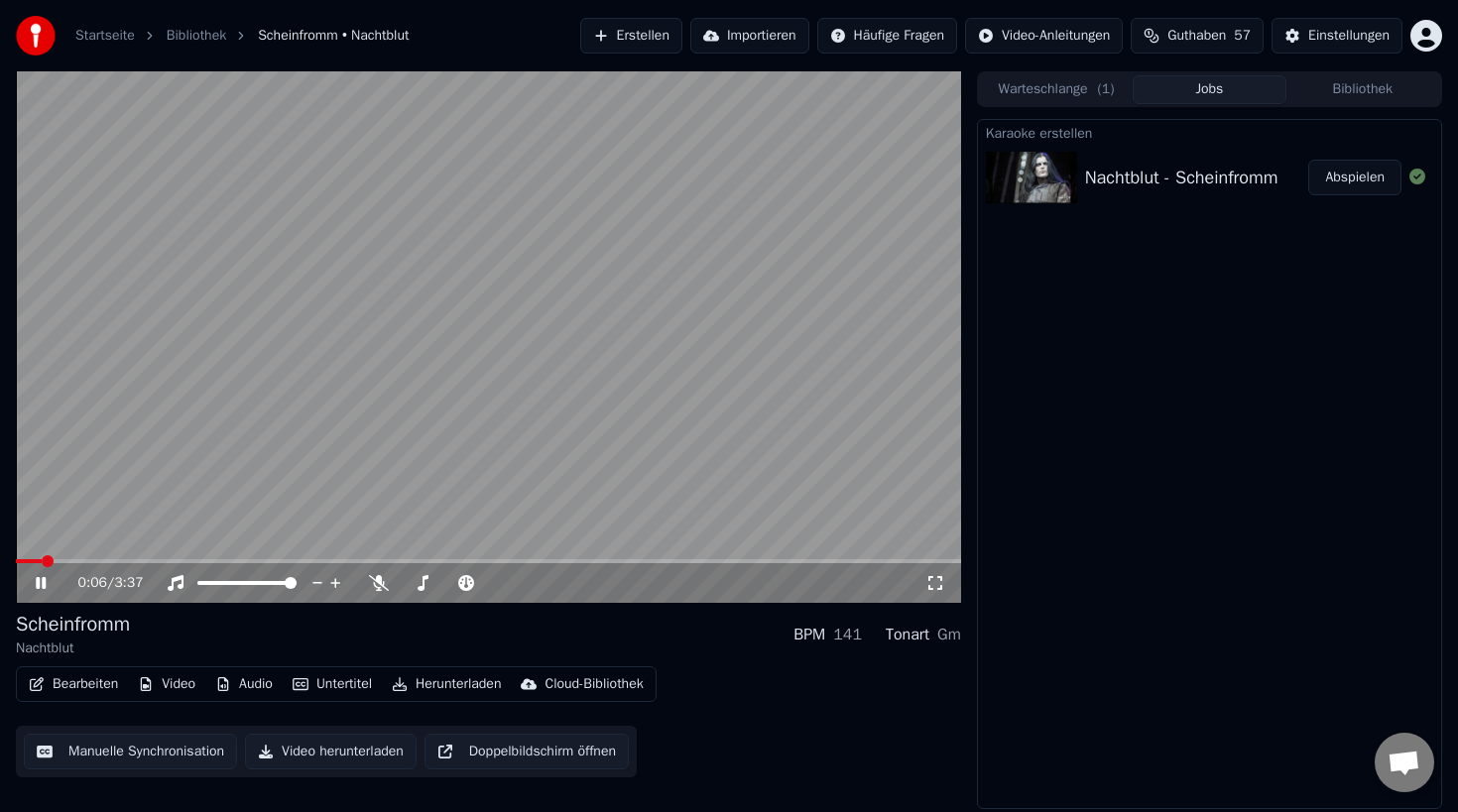 click on "0:06  /  3:37" at bounding box center [488, 583] 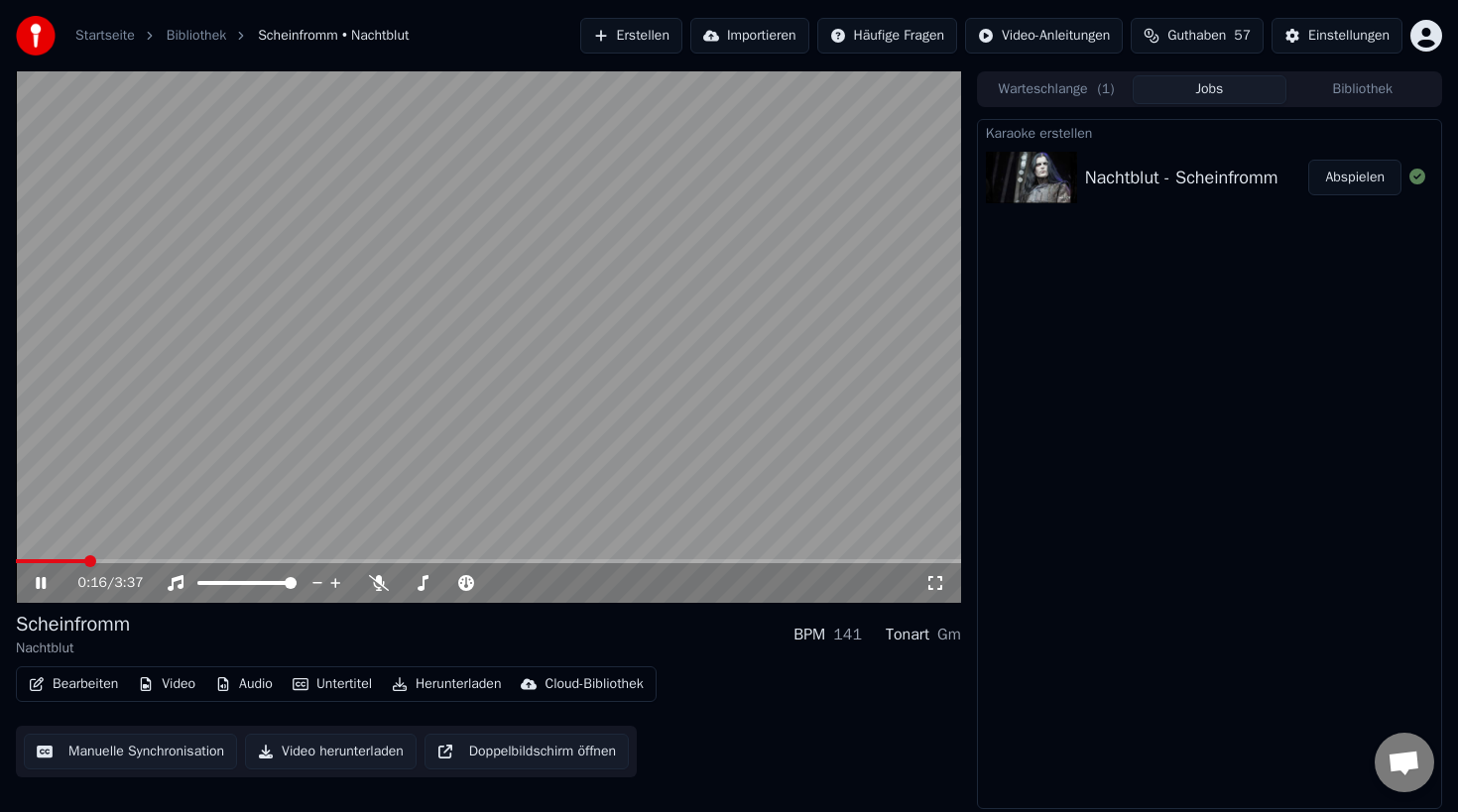 click at bounding box center [90, 561] 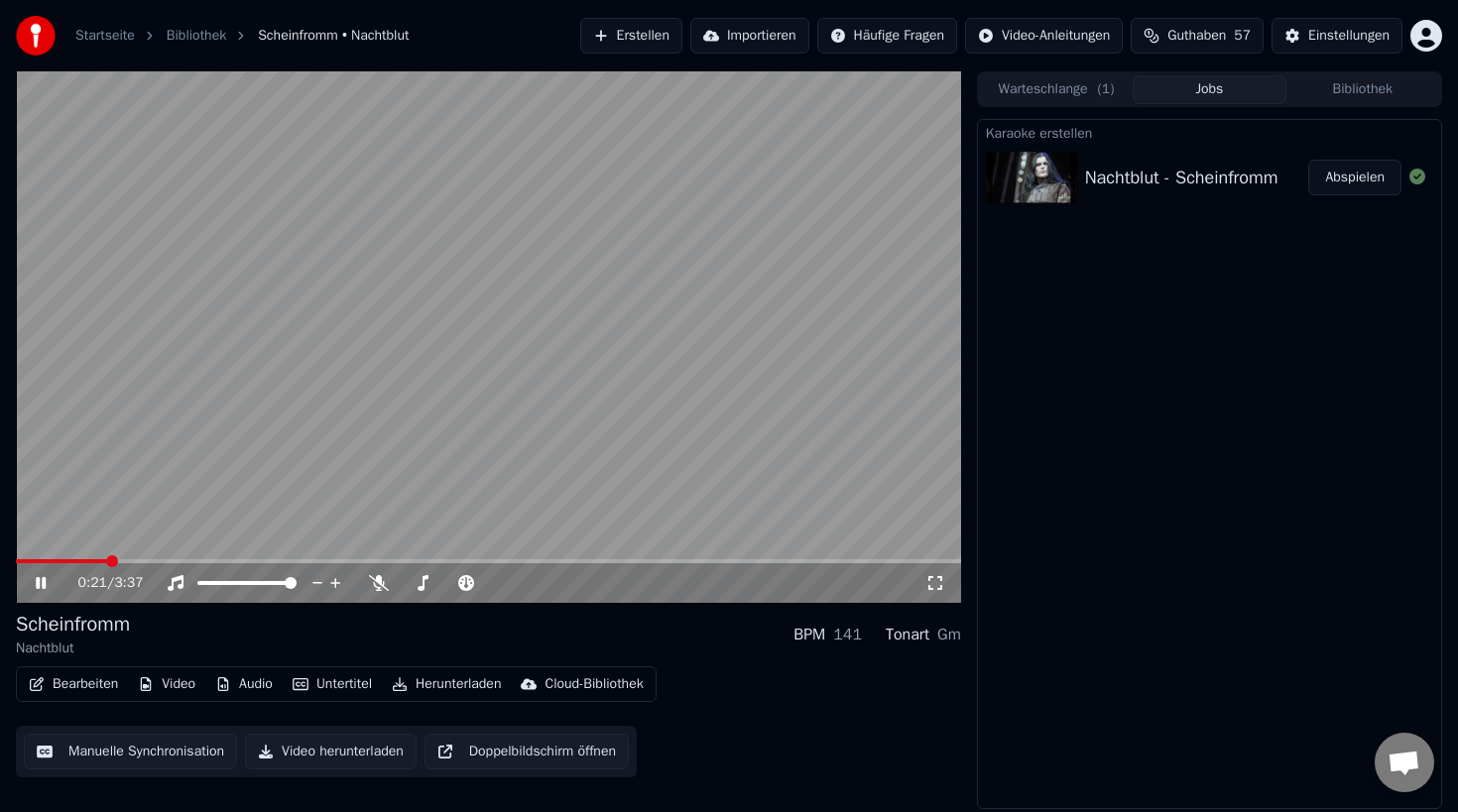 click at bounding box center [112, 561] 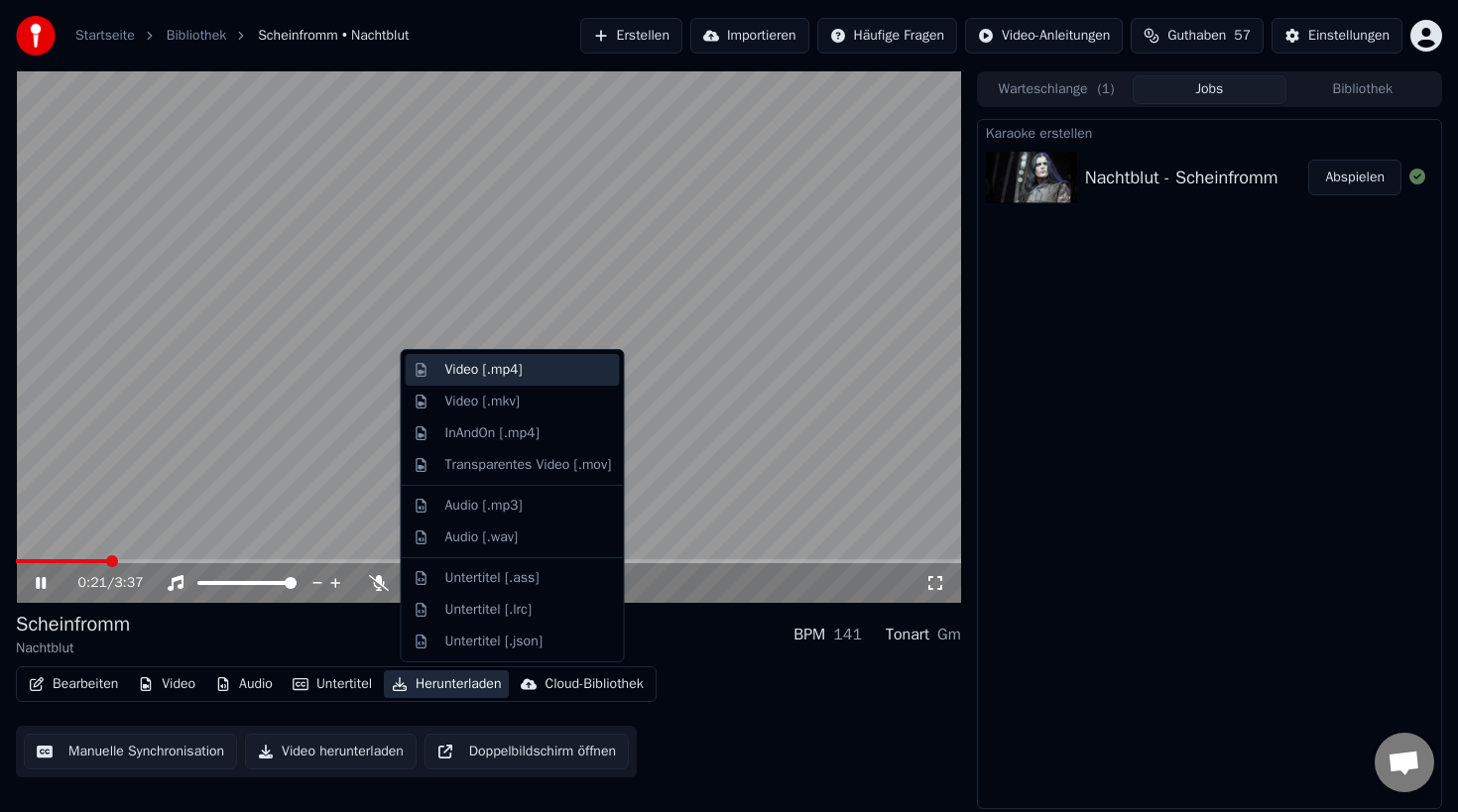 click on "Video [.mp4]" at bounding box center (484, 370) 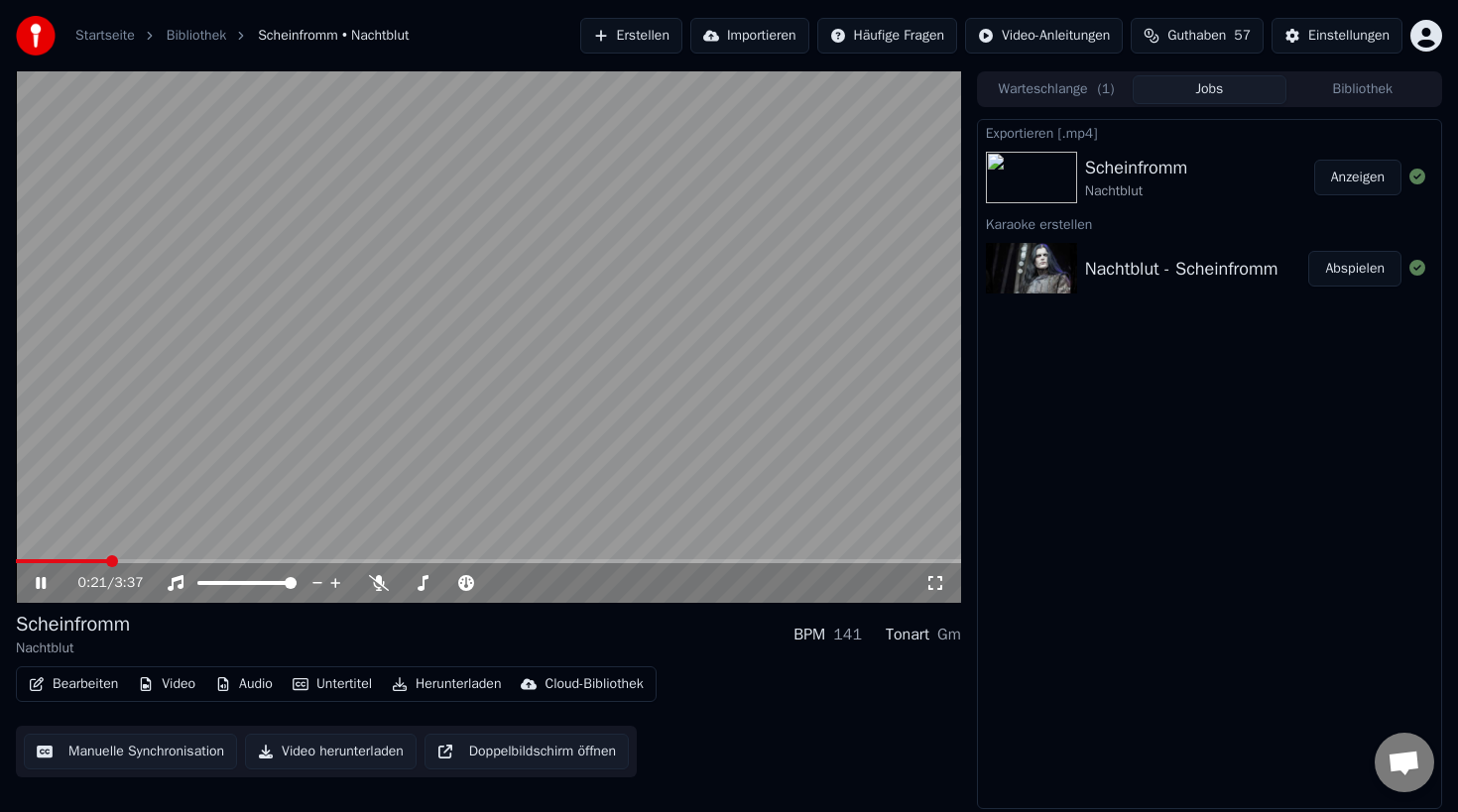 click on "Scheinfromm" at bounding box center (1137, 168) 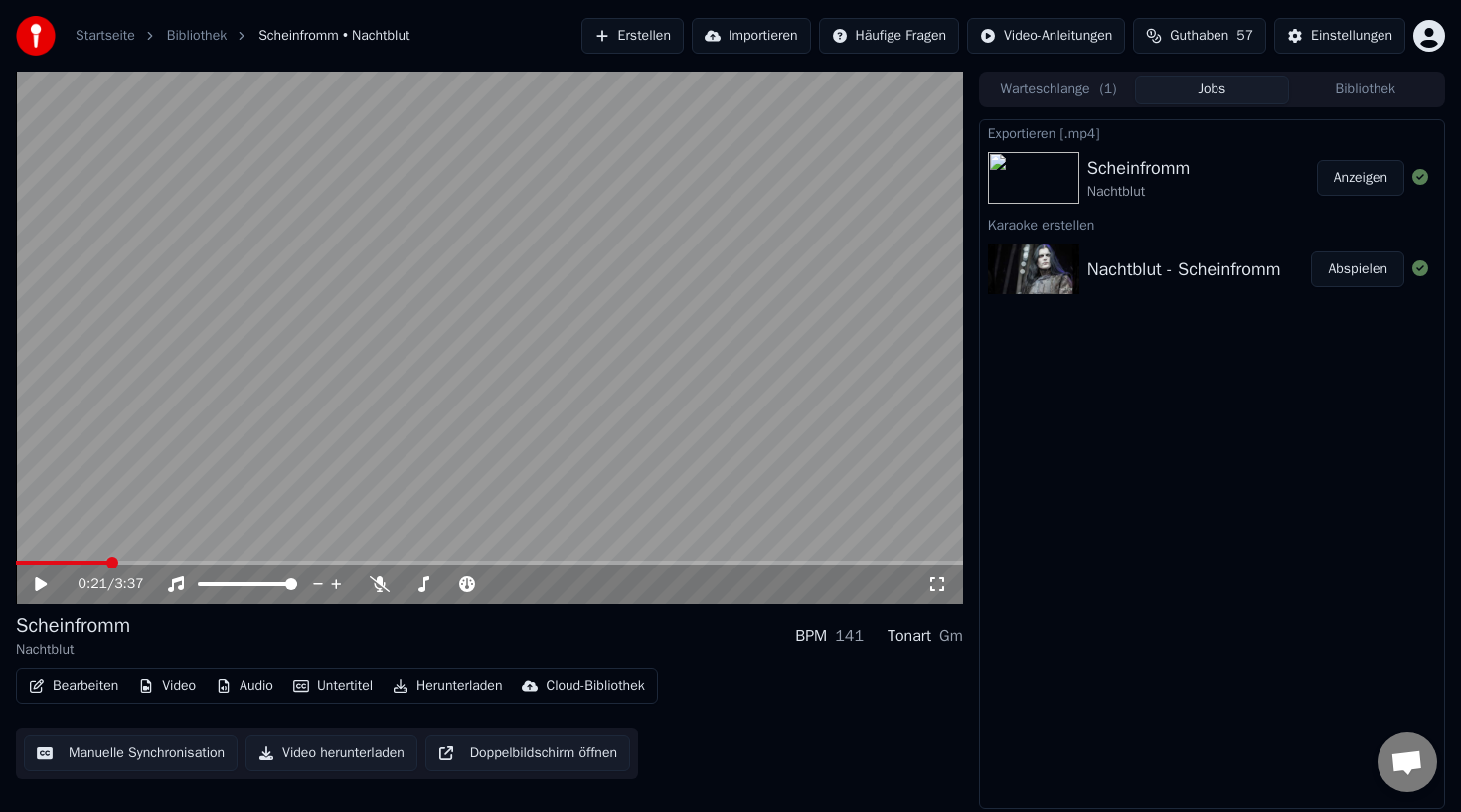 click on "Erstellen" at bounding box center (632, 36) 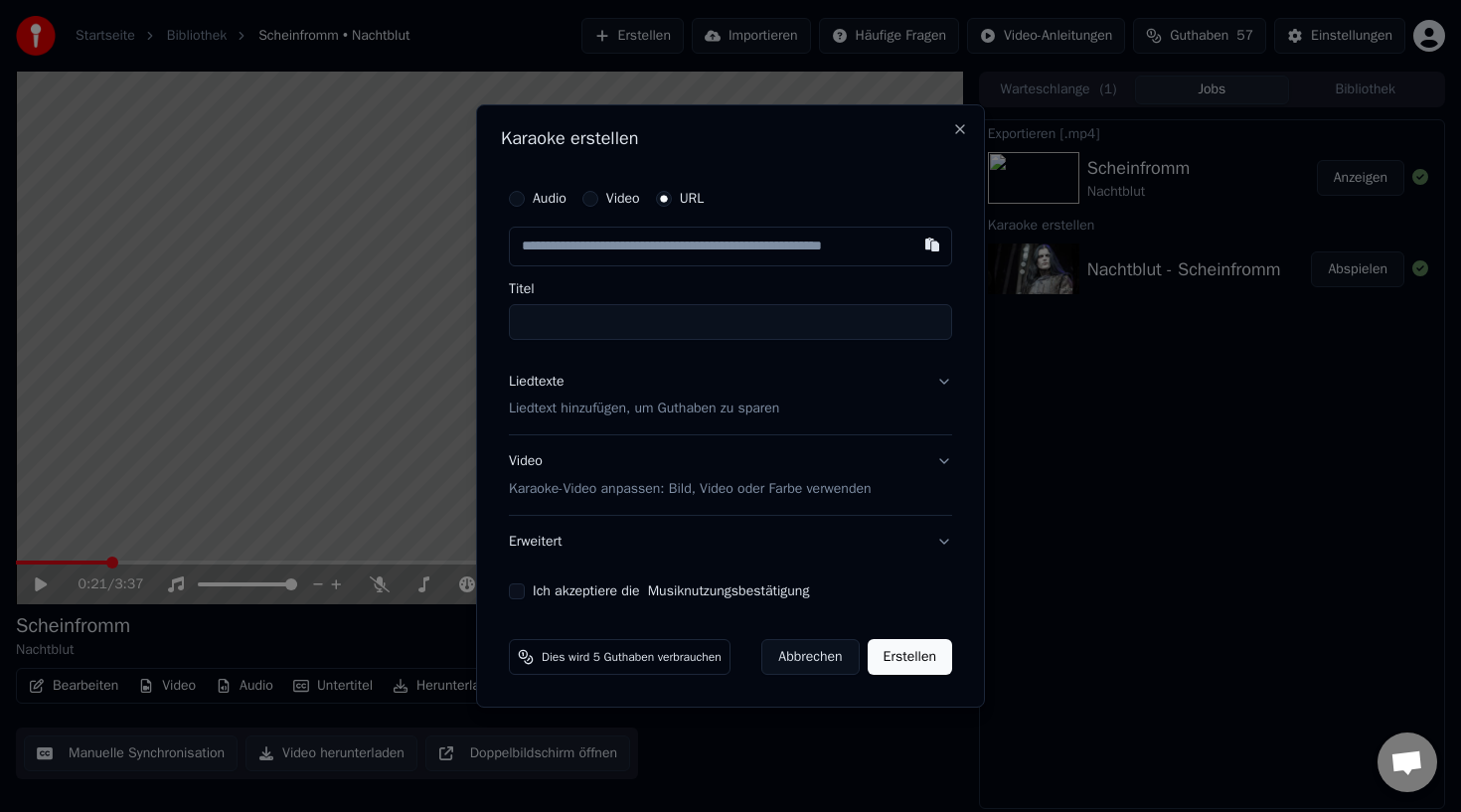 type on "**********" 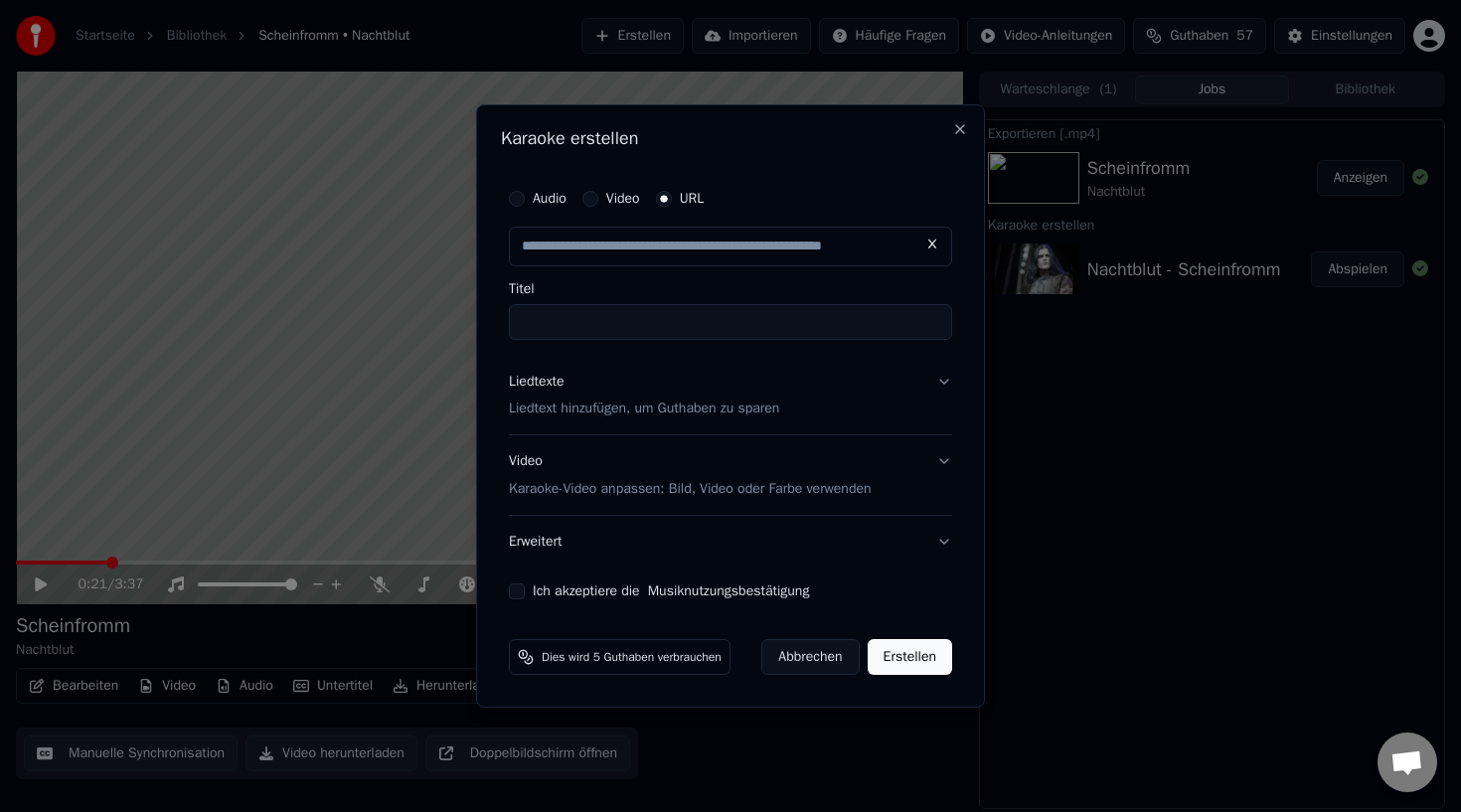 scroll, scrollTop: 0, scrollLeft: 0, axis: both 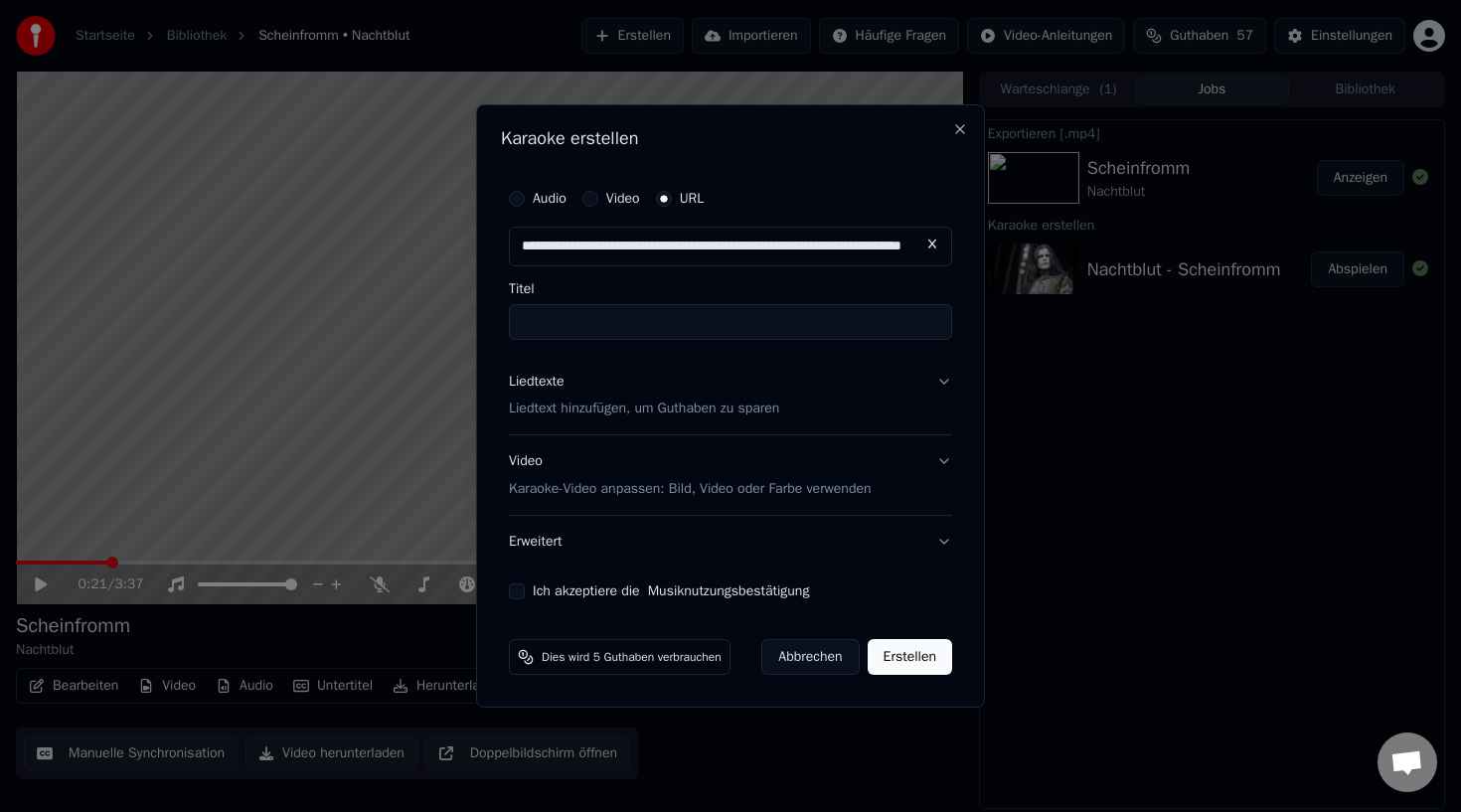 type 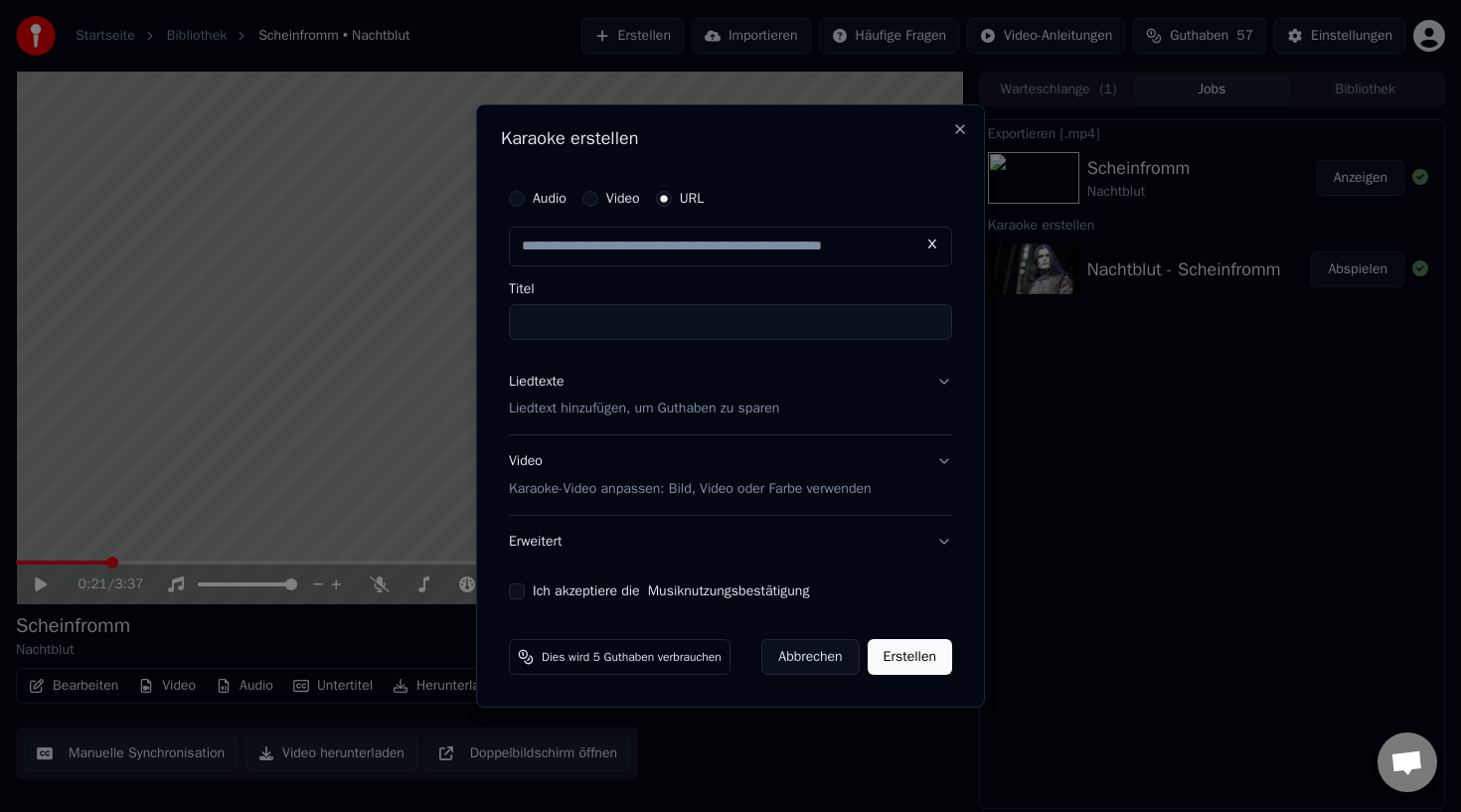 type 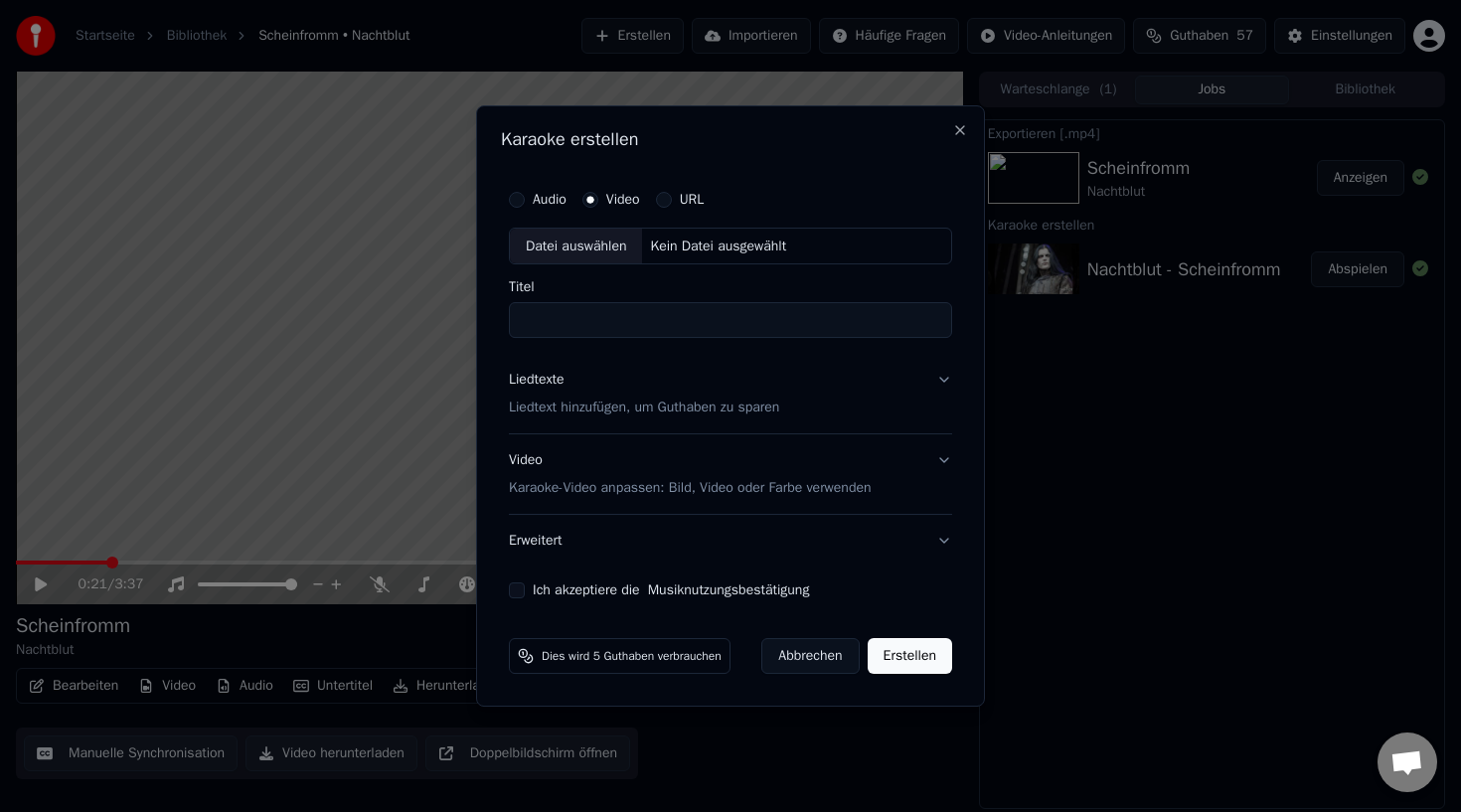 click on "URL" at bounding box center (692, 200) 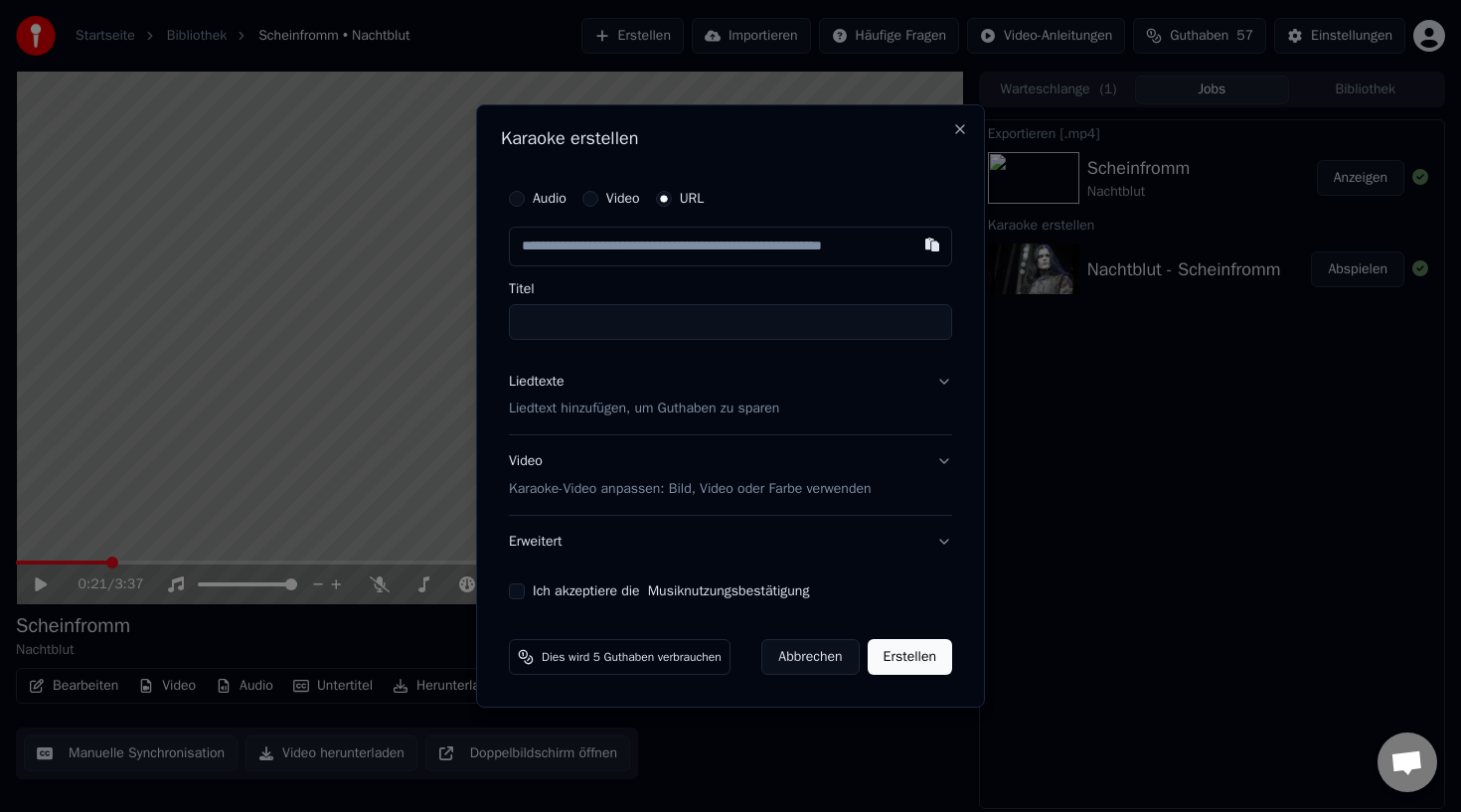 type on "url" 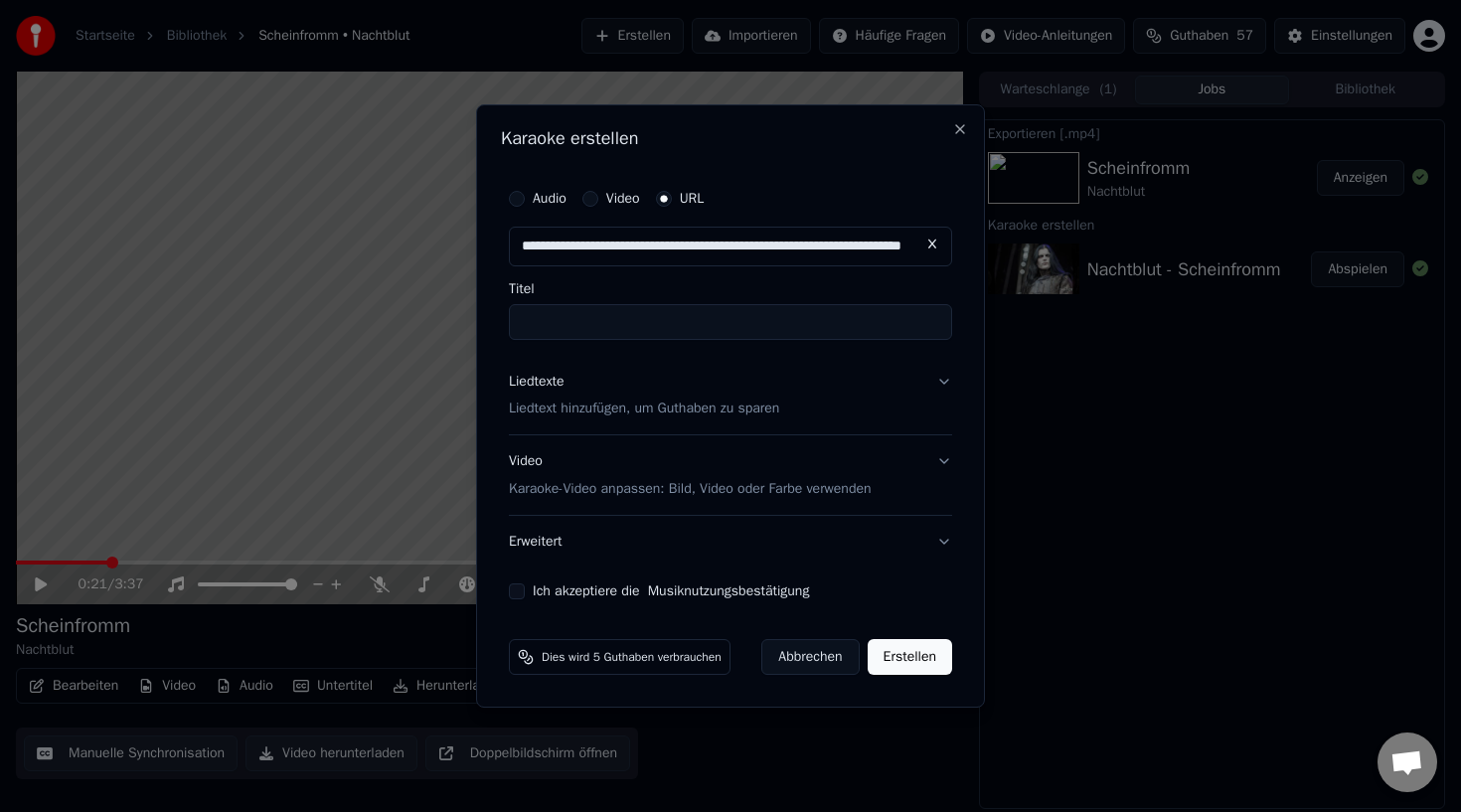scroll, scrollTop: 0, scrollLeft: 167, axis: horizontal 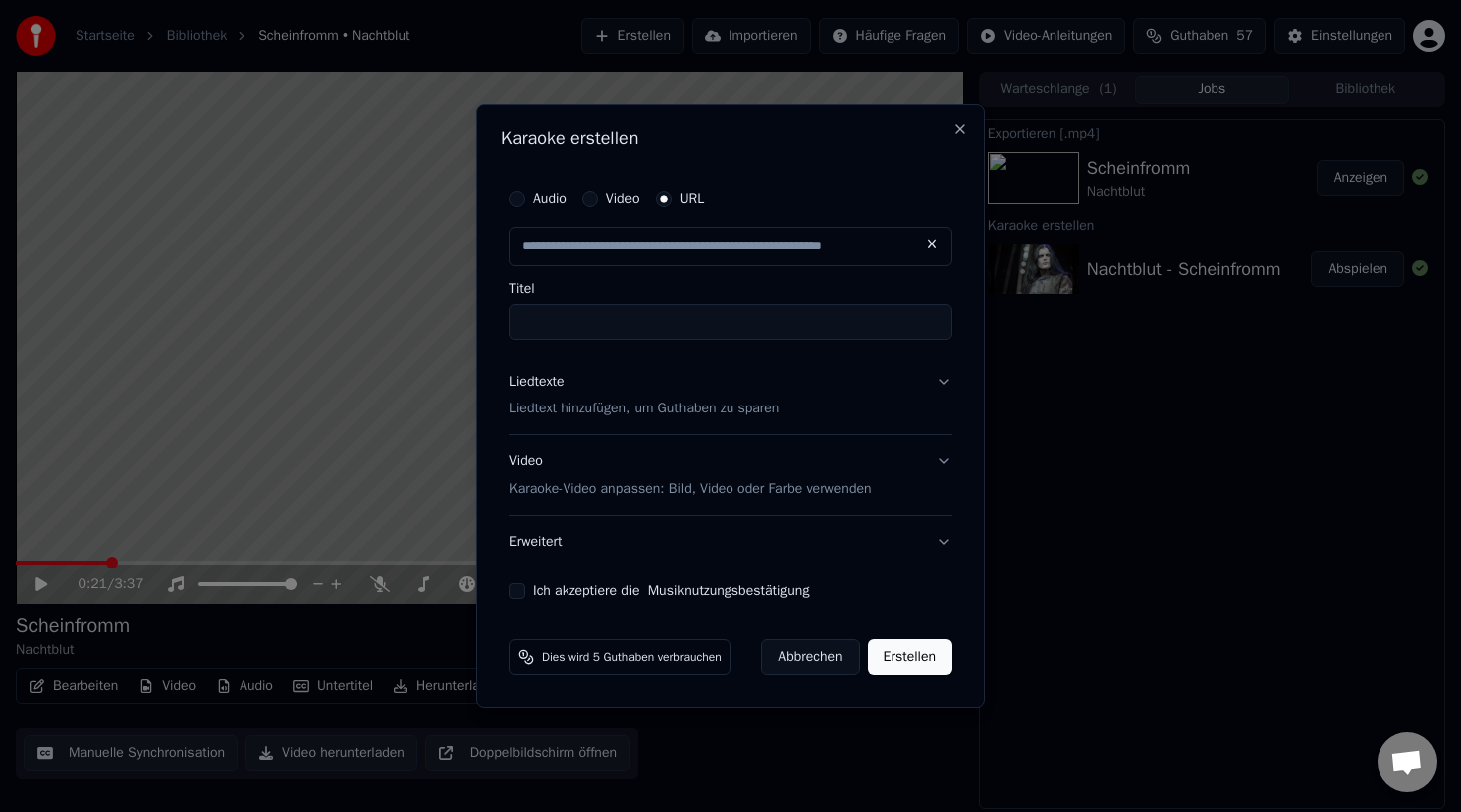 click on "Titel" at bounding box center [730, 322] 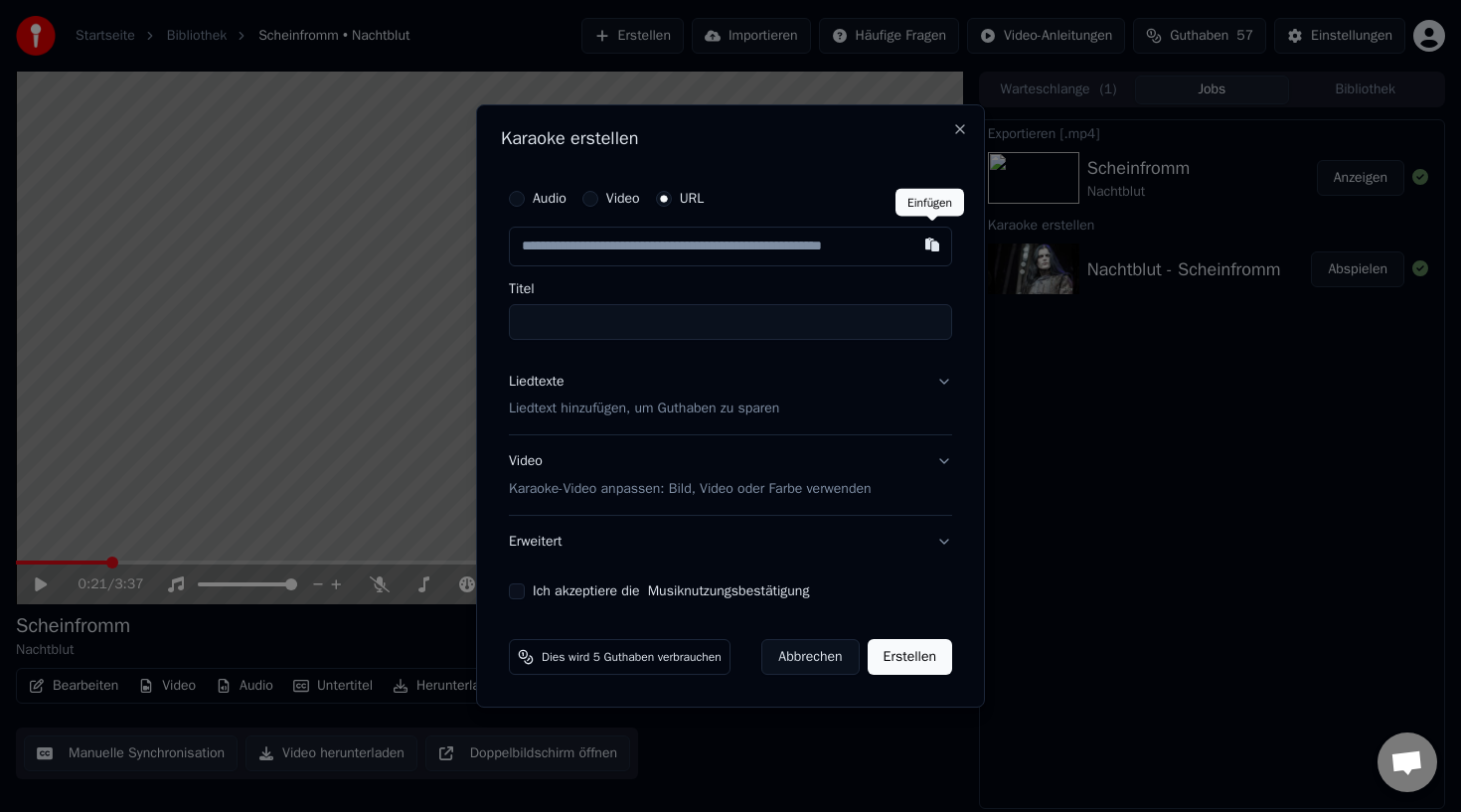 click at bounding box center (932, 244) 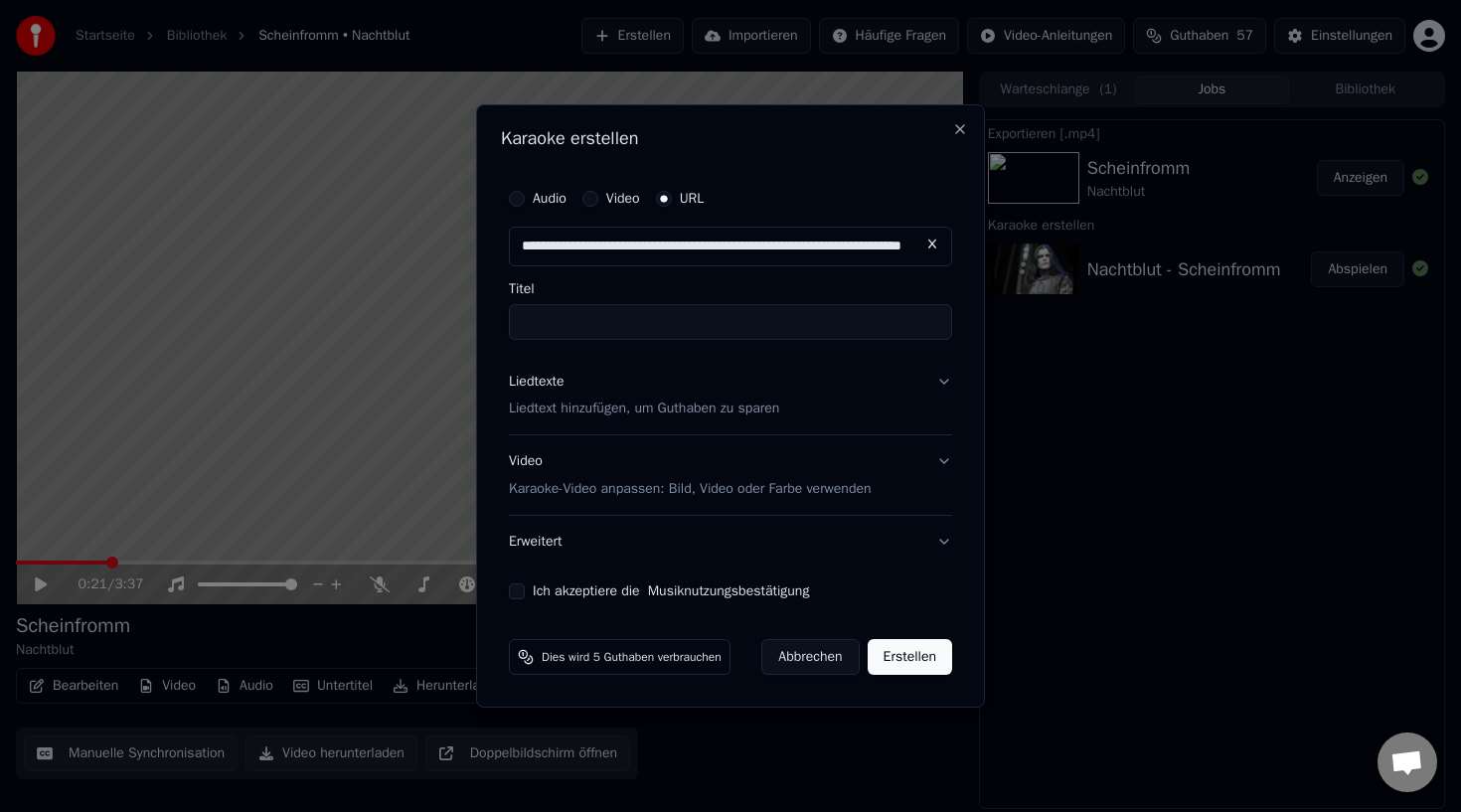 type on "**********" 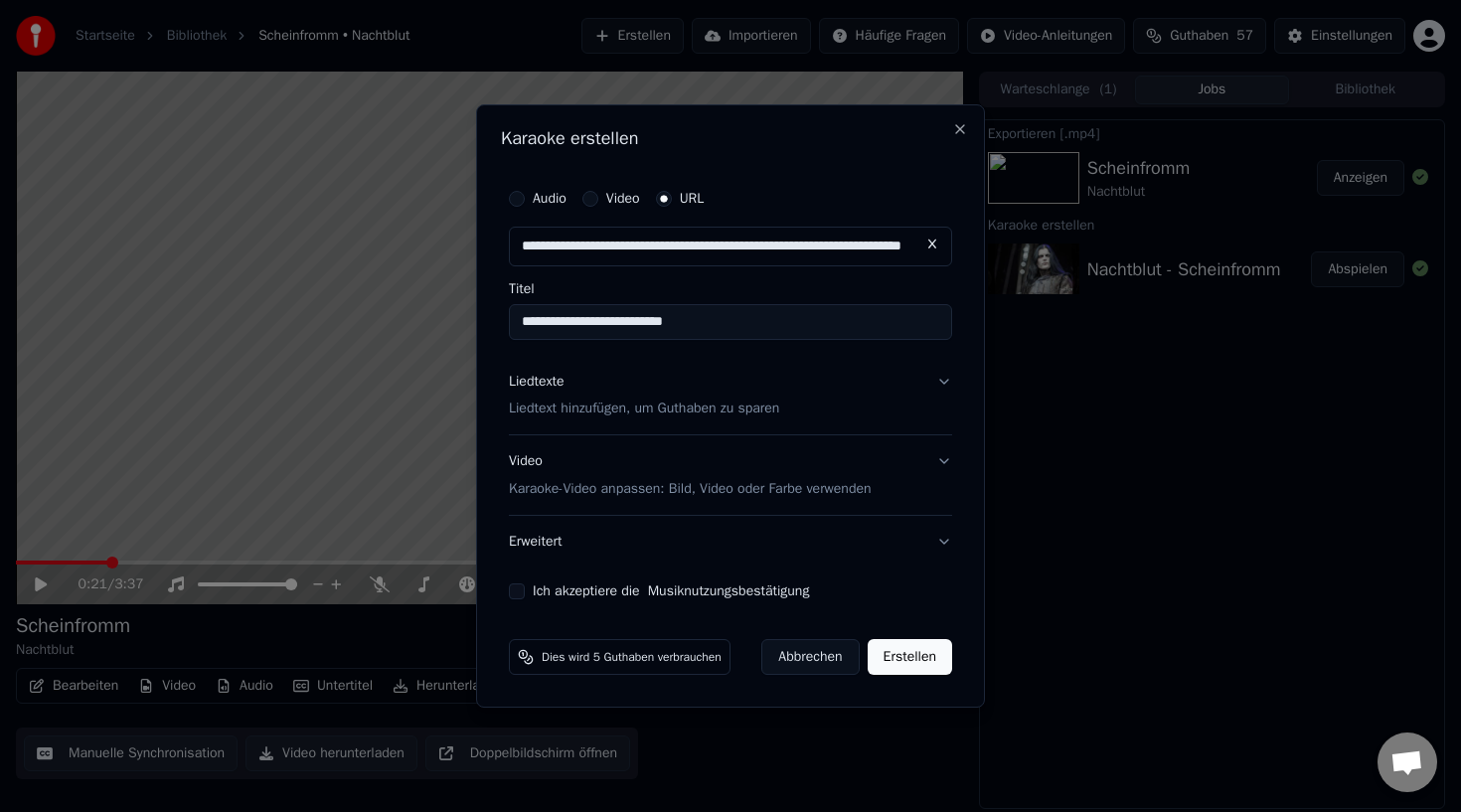 click on "Liedtext hinzufügen, um Guthaben zu sparen" at bounding box center (644, 409) 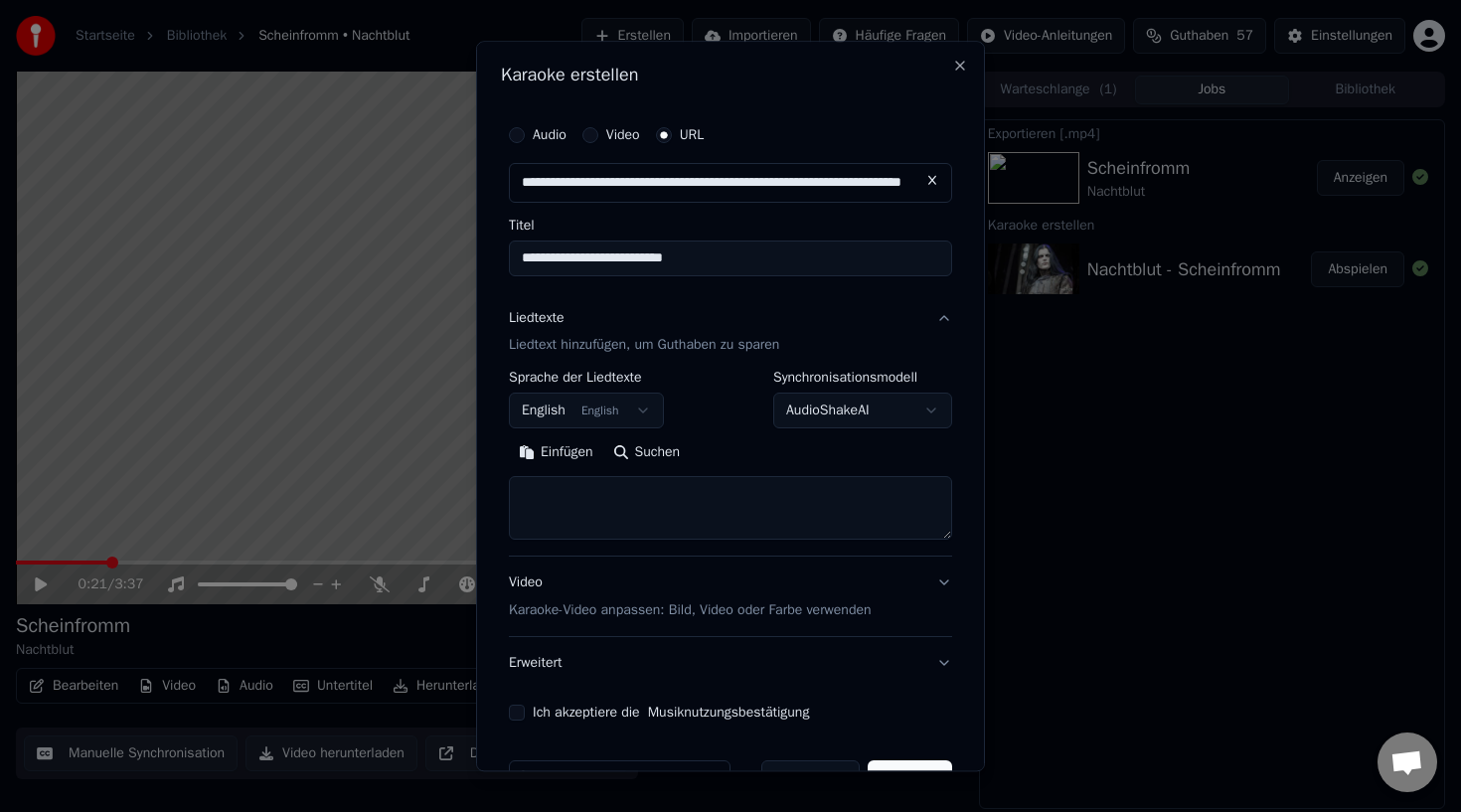 click on "Suchen" at bounding box center [647, 453] 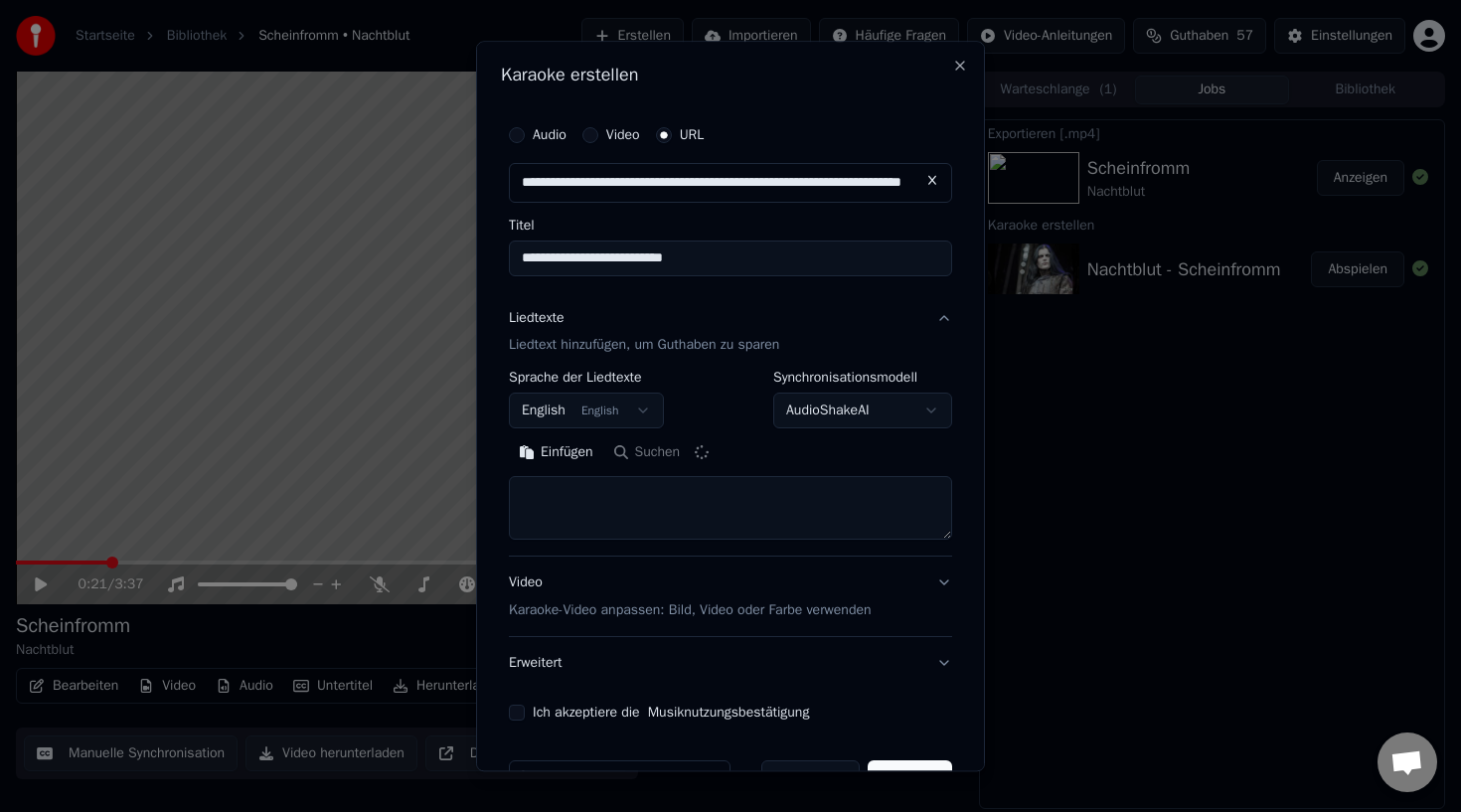type on "**********" 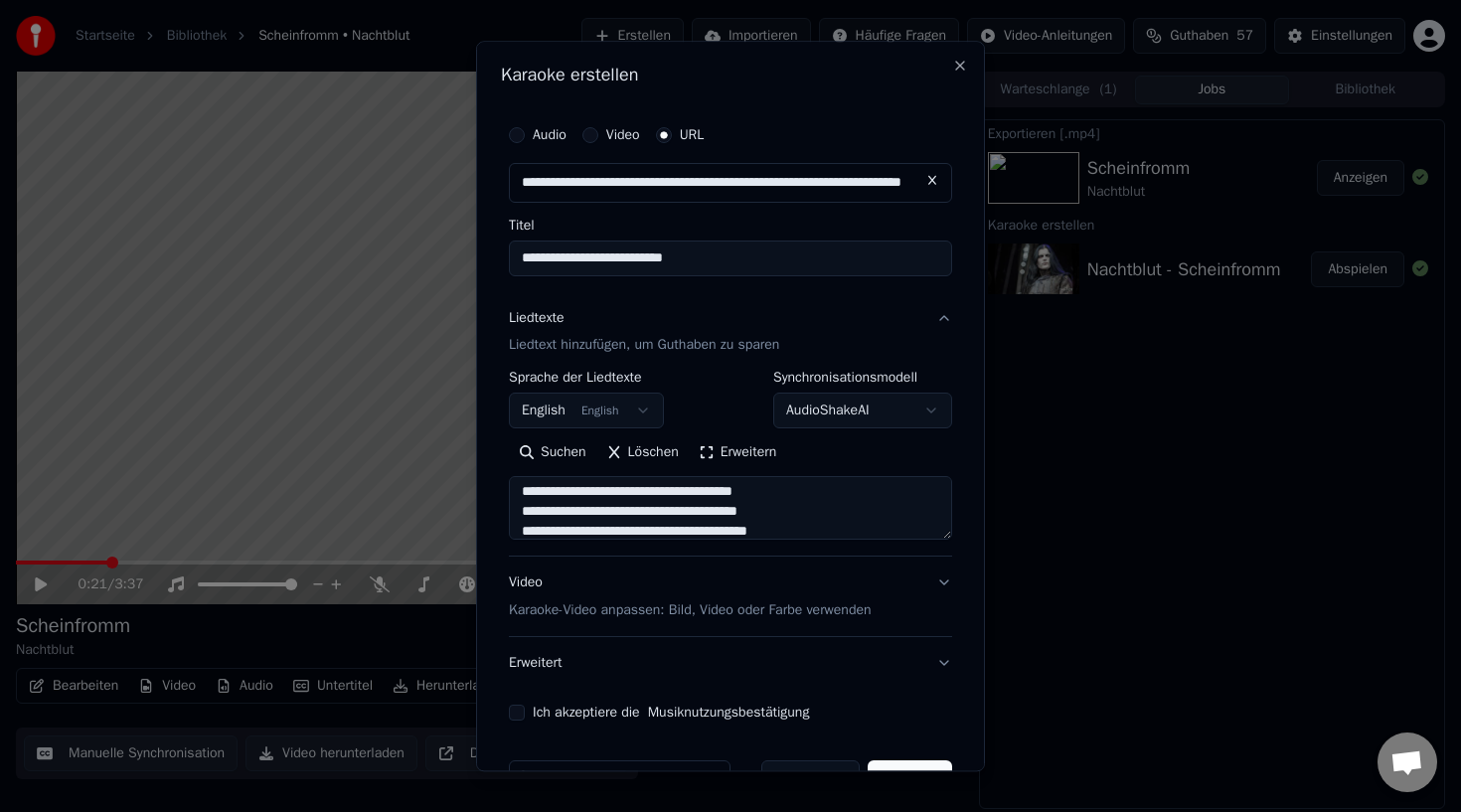 scroll, scrollTop: 143, scrollLeft: 0, axis: vertical 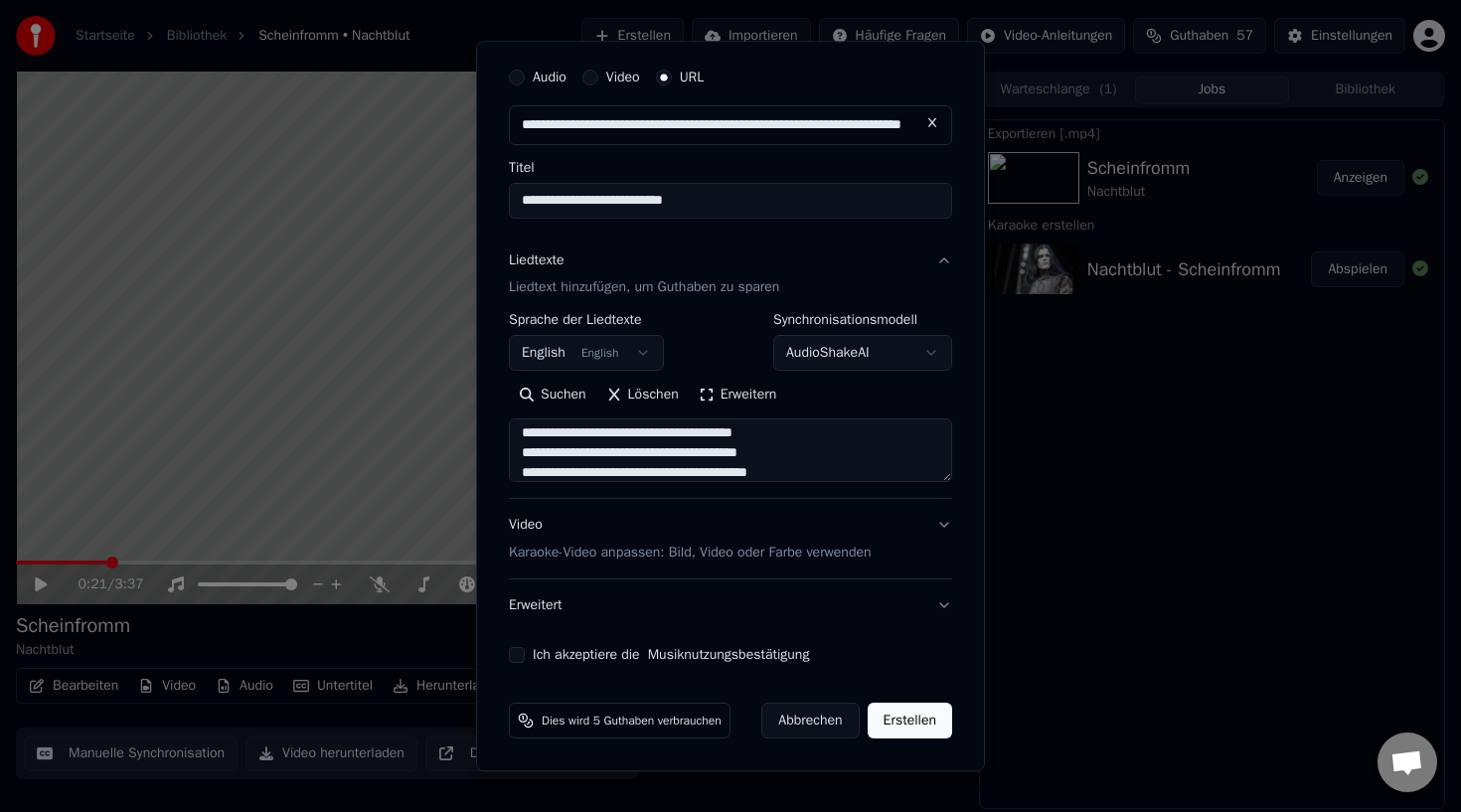 click on "Erweitert" at bounding box center [730, 606] 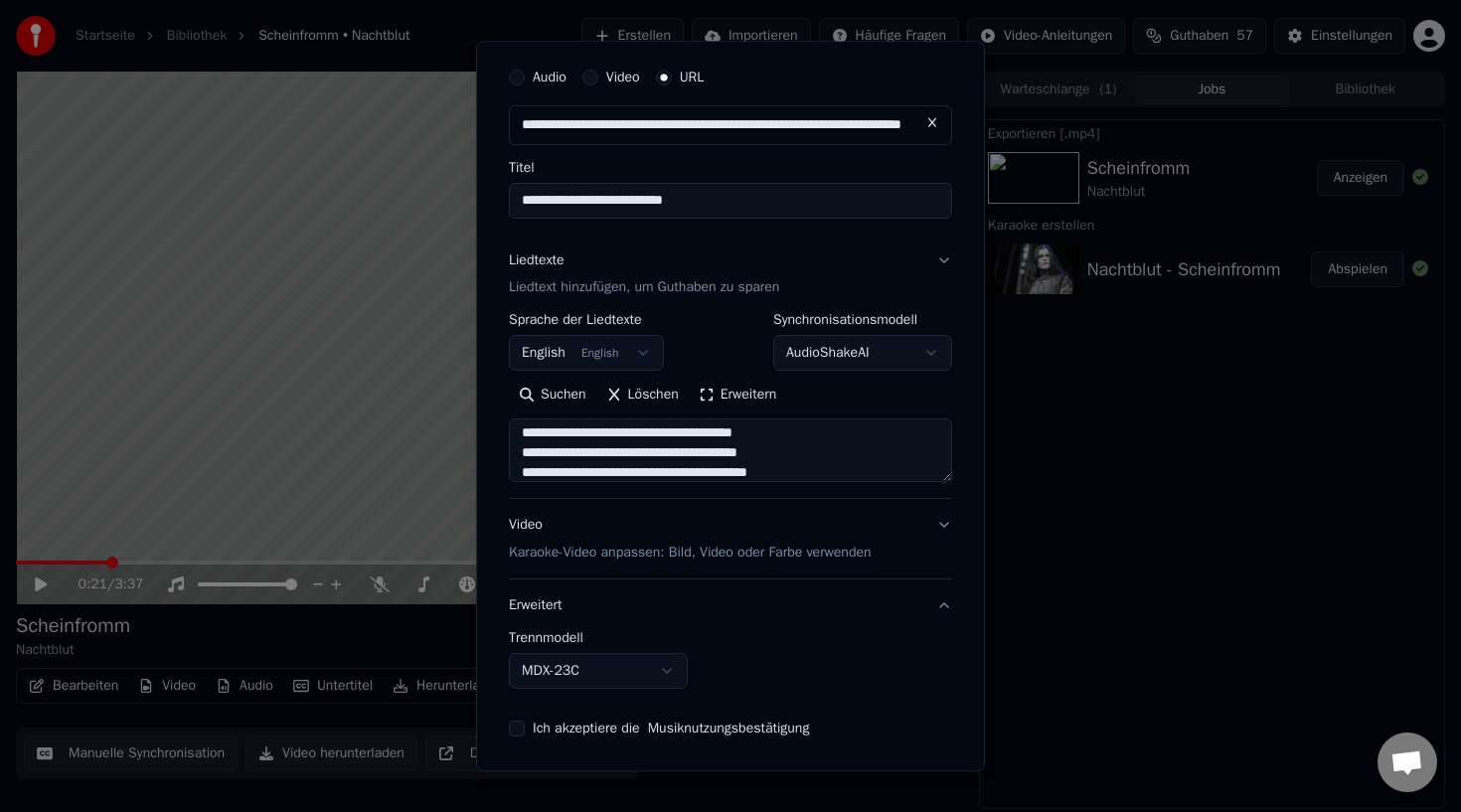 scroll, scrollTop: 0, scrollLeft: 0, axis: both 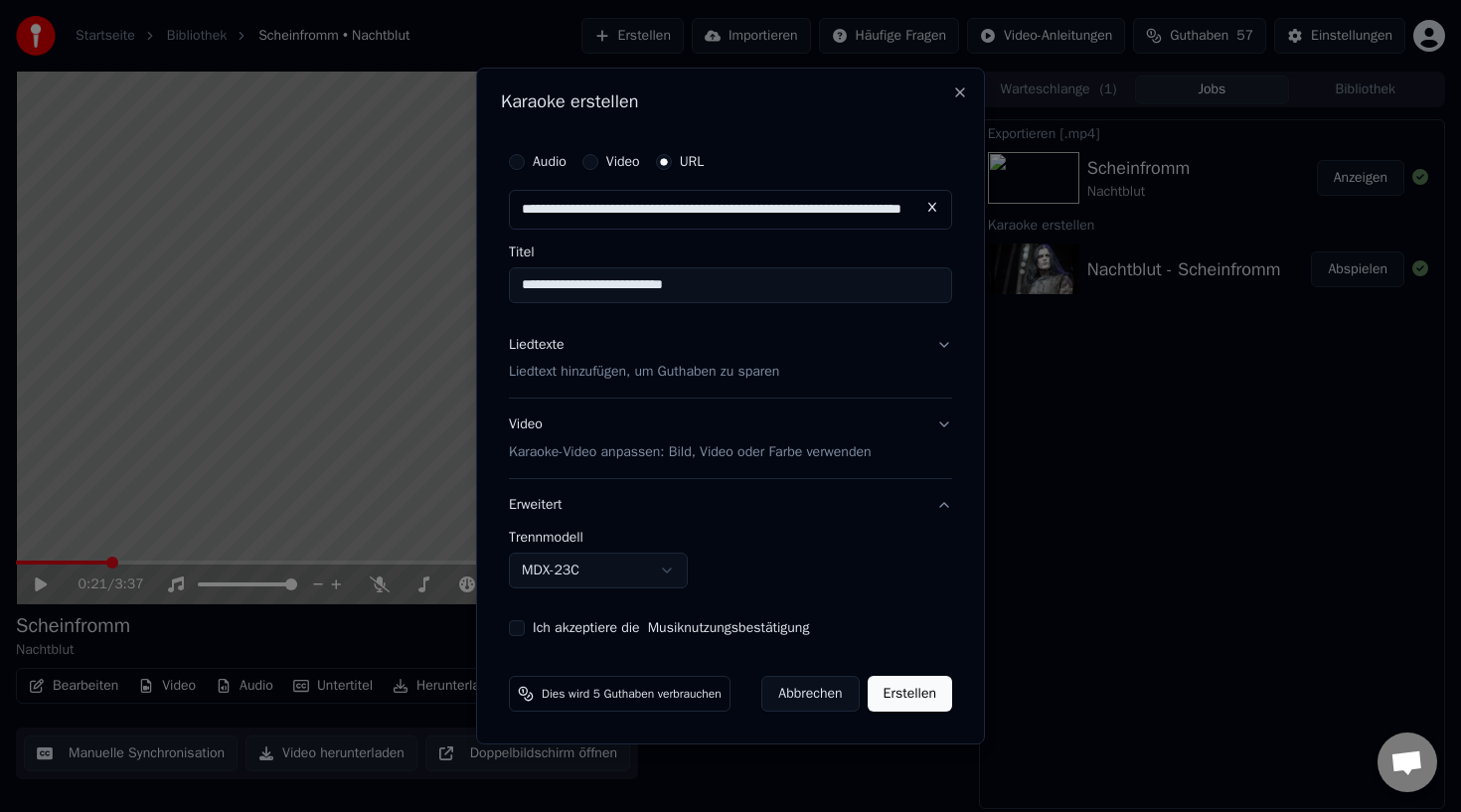 click on "**********" at bounding box center (730, 406) 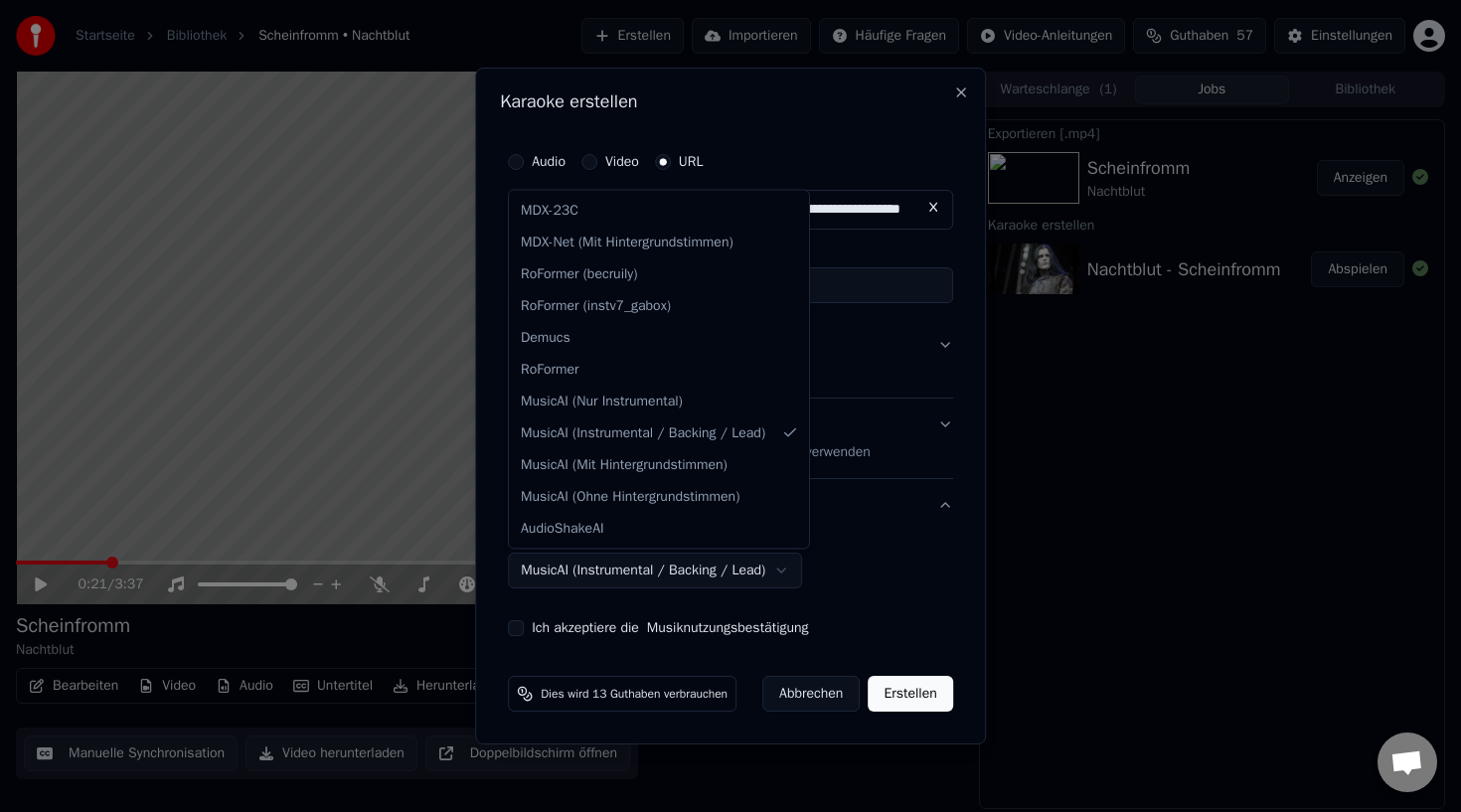 click on "**********" at bounding box center [730, 406] 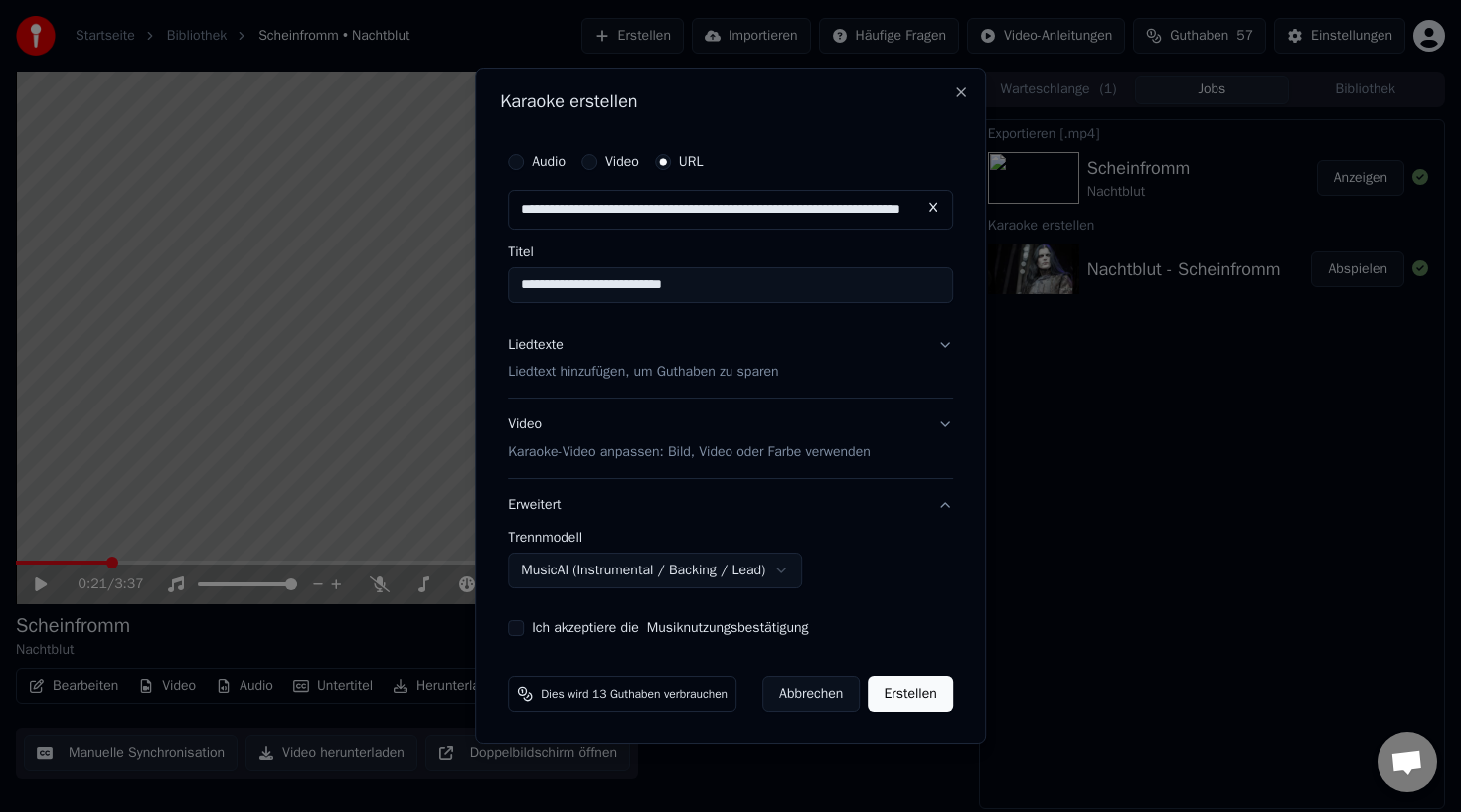 click on "Ich akzeptiere die   Musiknutzungsbestätigung" at bounding box center [516, 628] 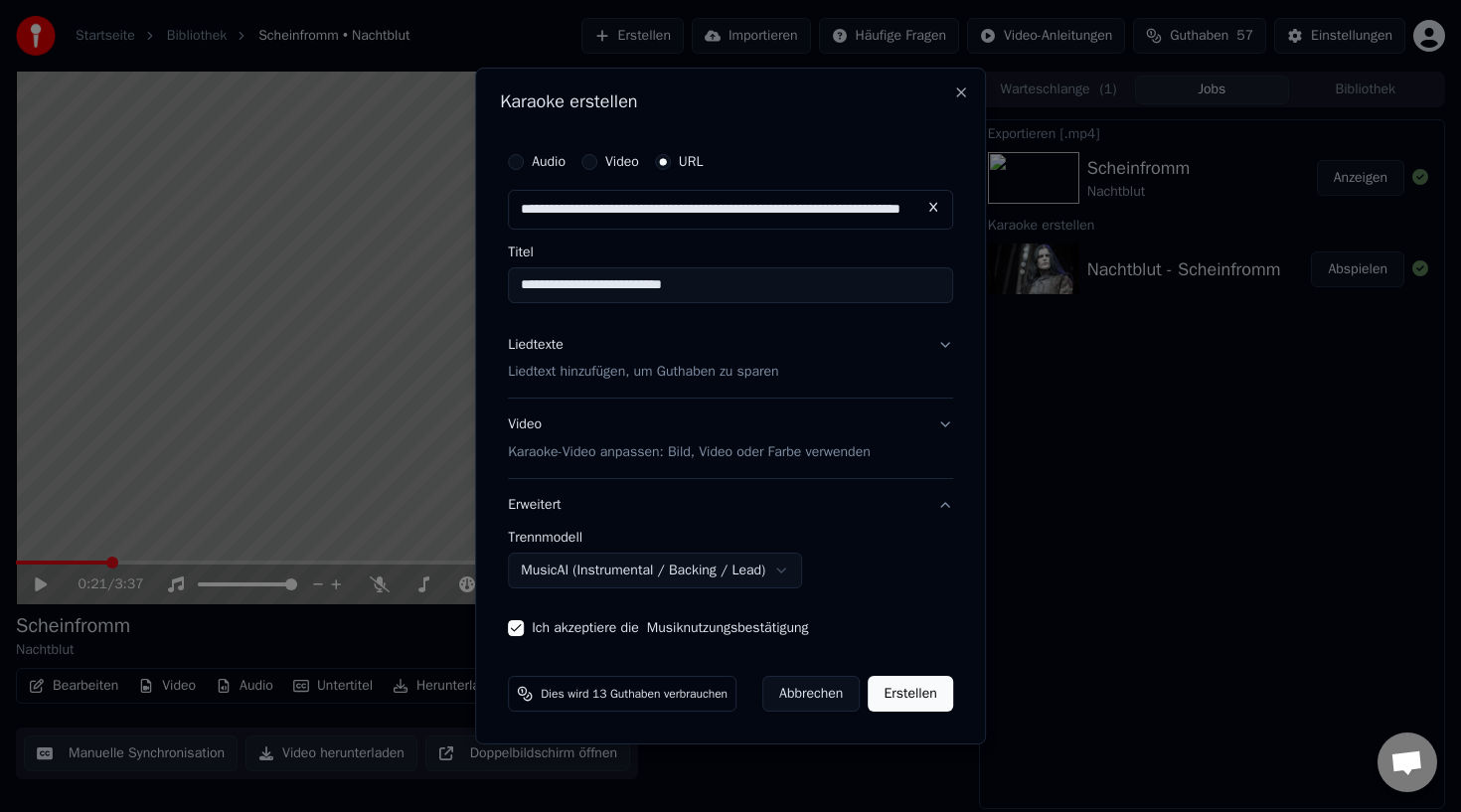 click on "Erstellen" at bounding box center [909, 694] 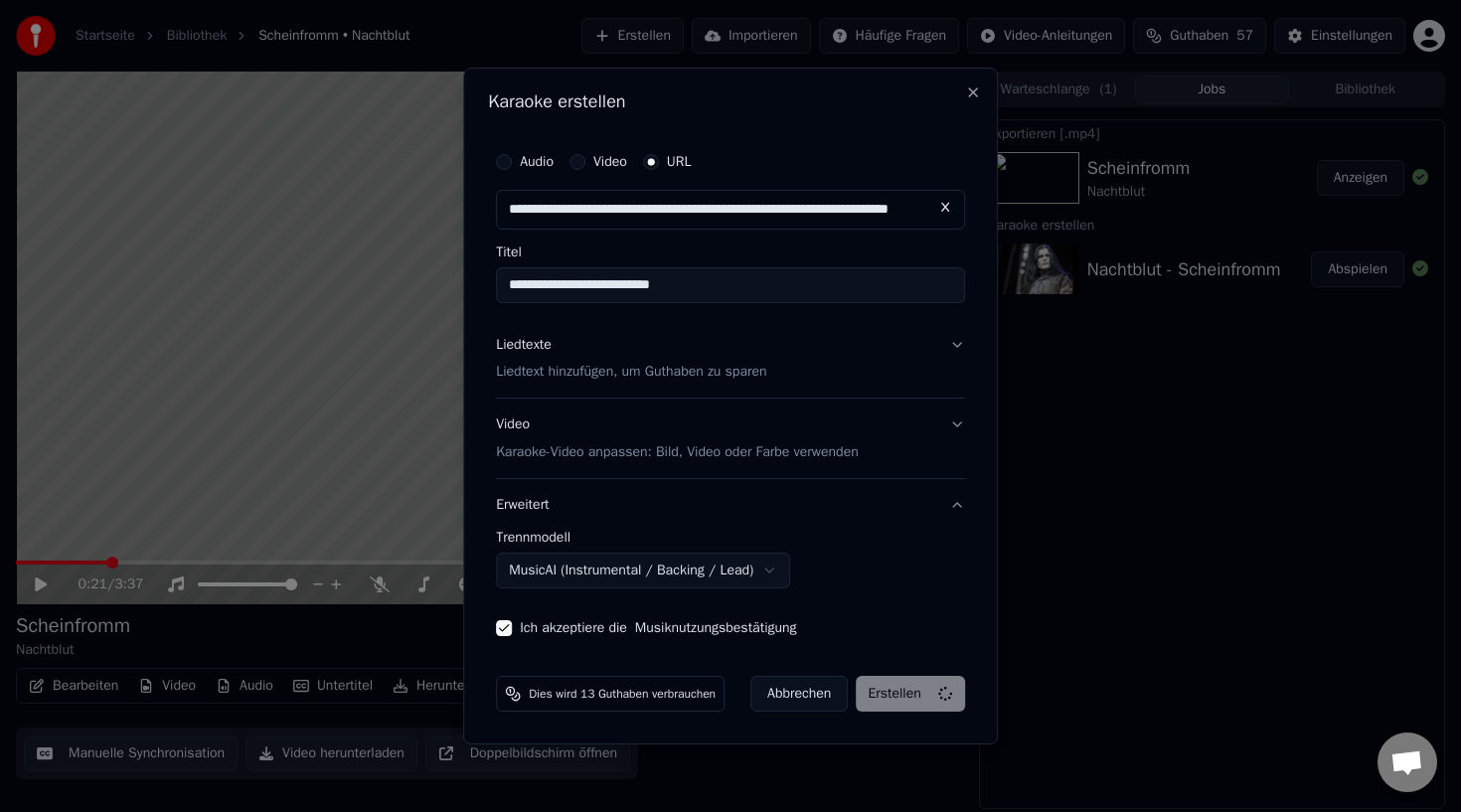 select on "******" 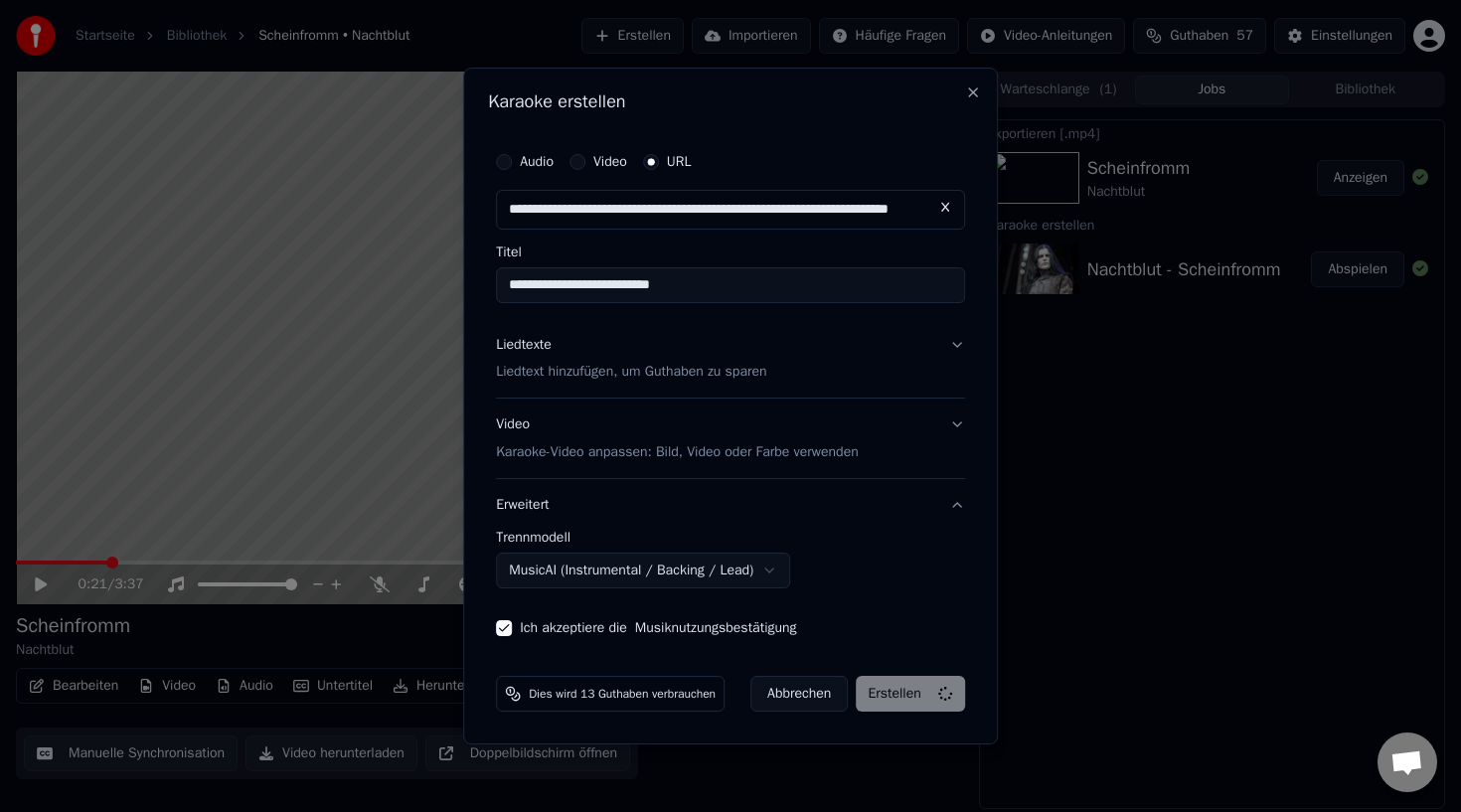 type 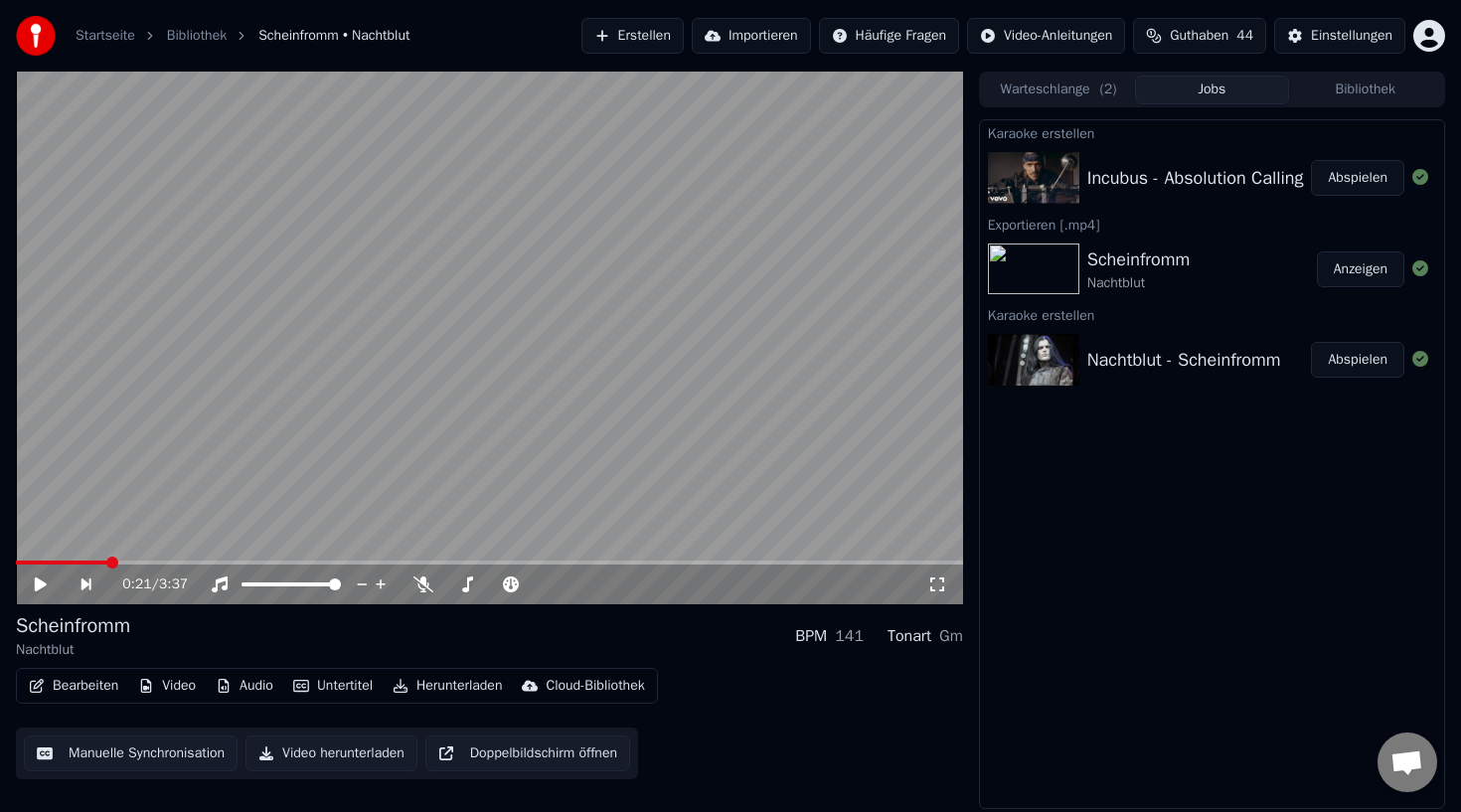 click on "Abspielen" at bounding box center [1358, 178] 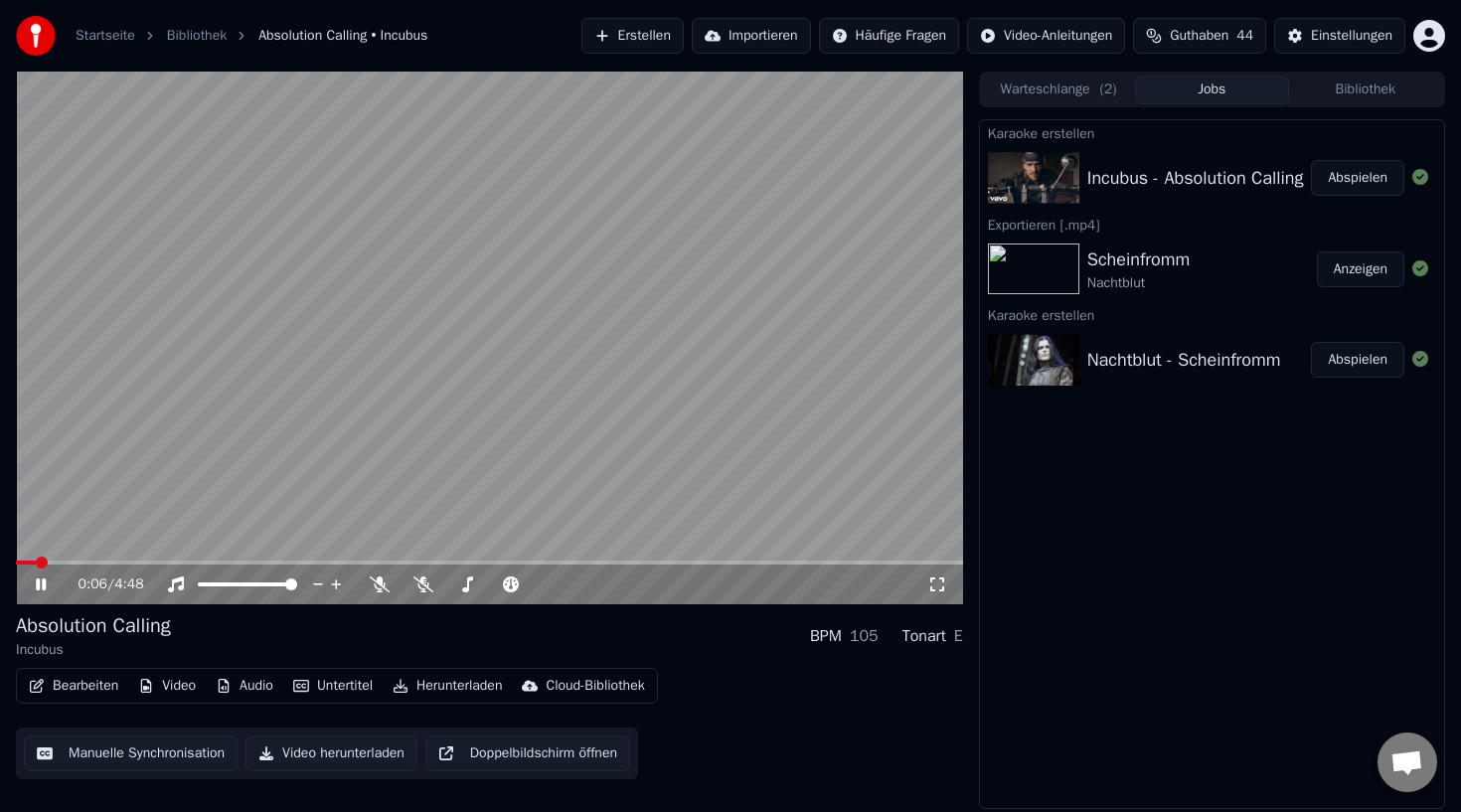 click at bounding box center [489, 563] 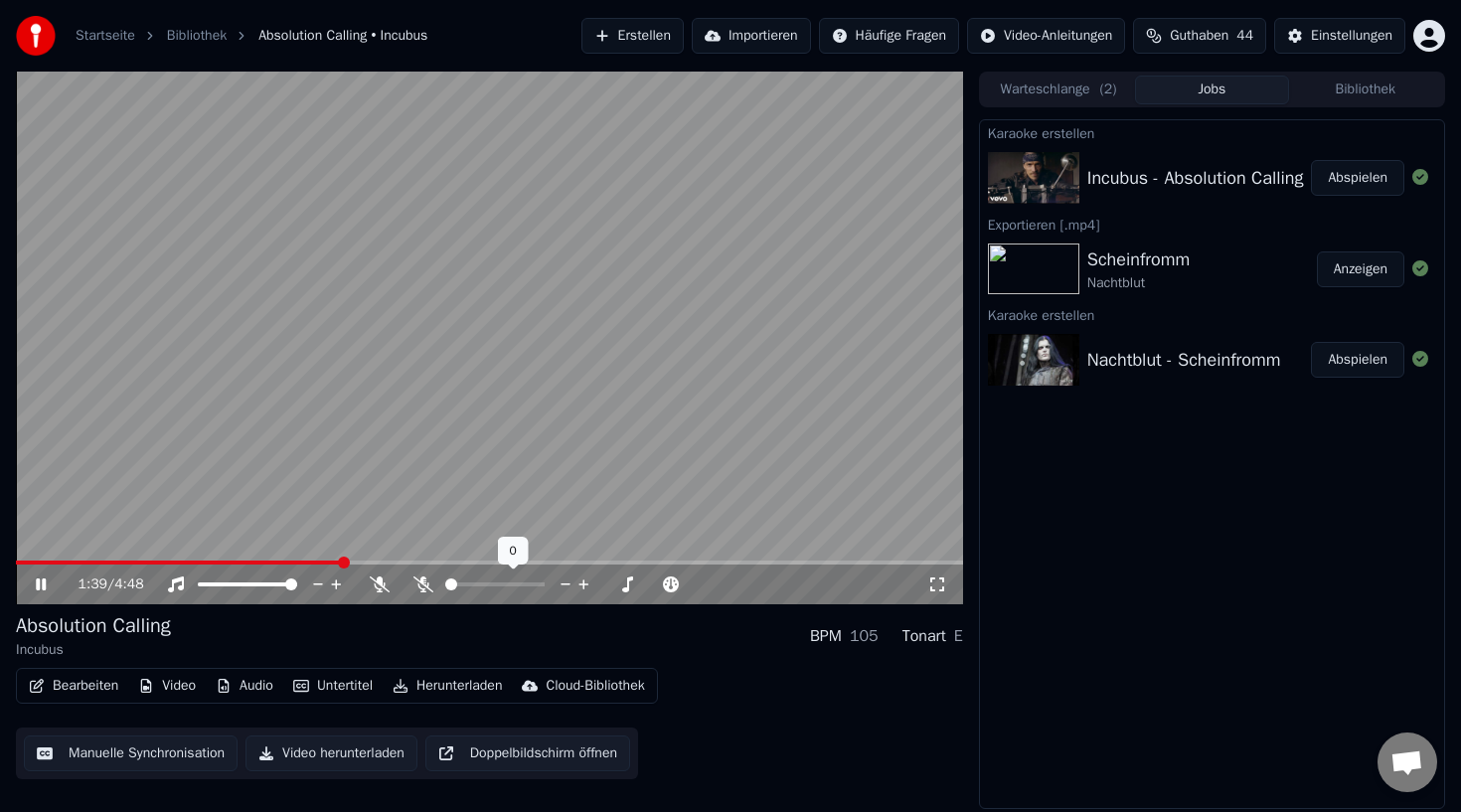 drag, startPoint x: 458, startPoint y: 586, endPoint x: 485, endPoint y: 586, distance: 27 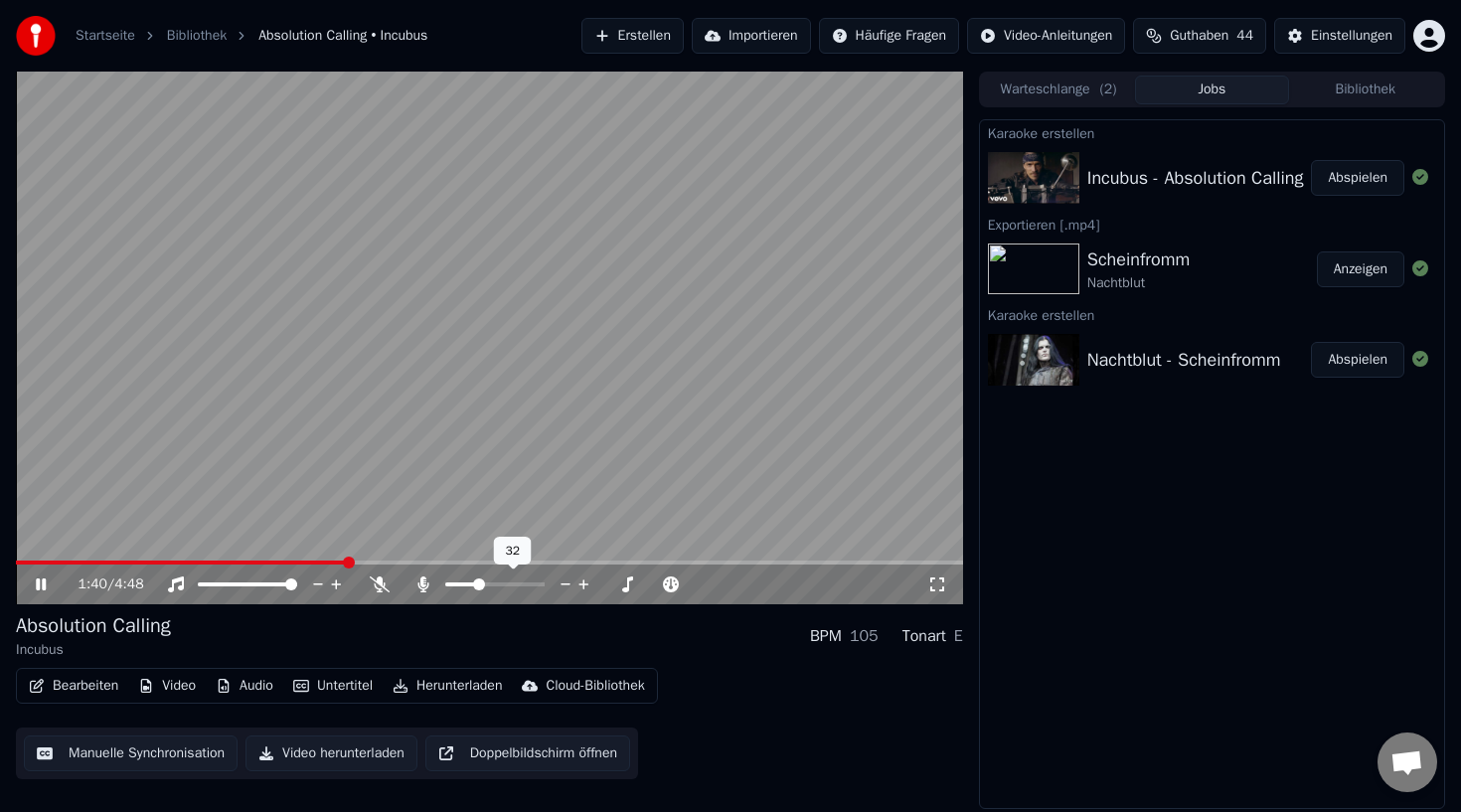click at bounding box center (479, 584) 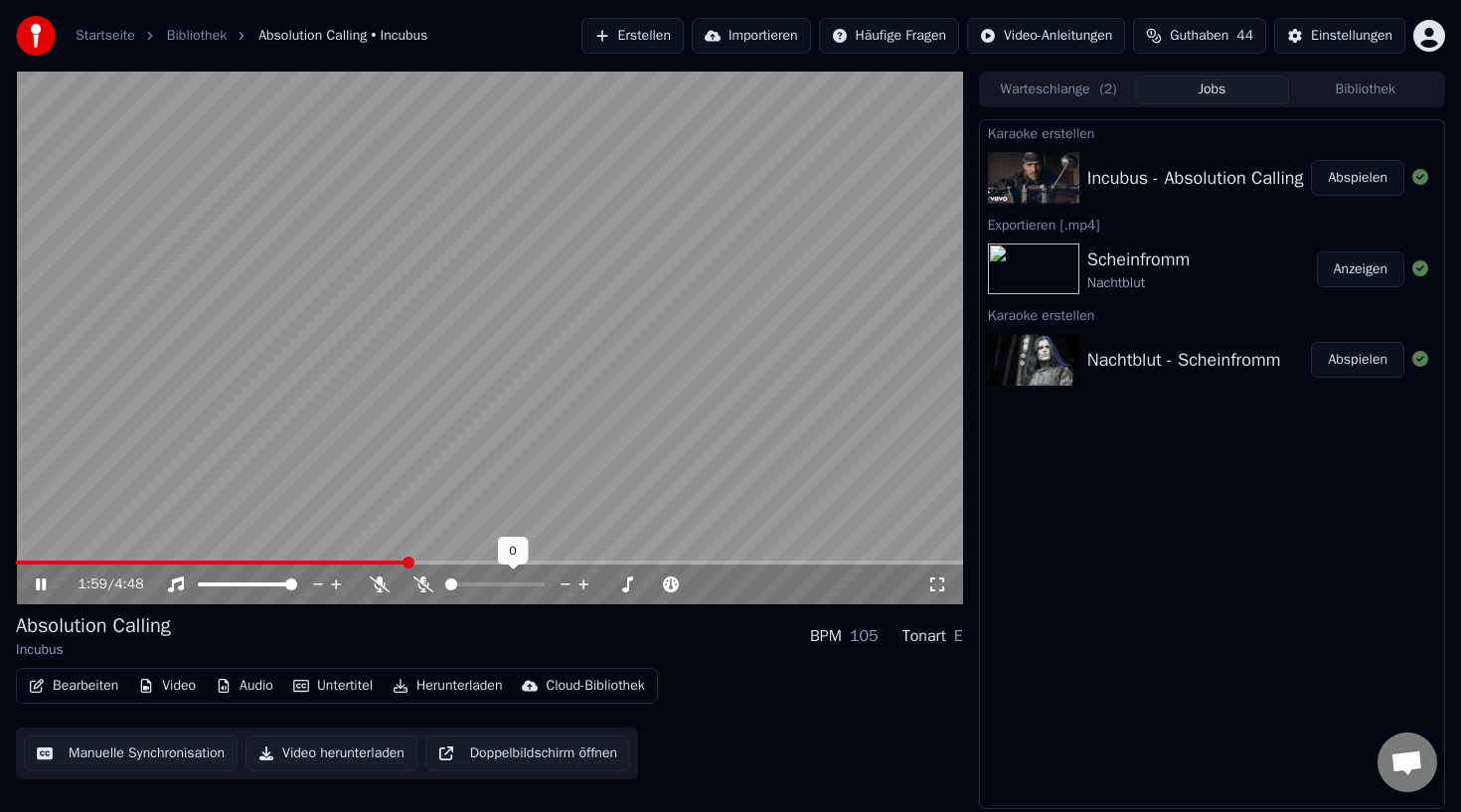 click at bounding box center [451, 584] 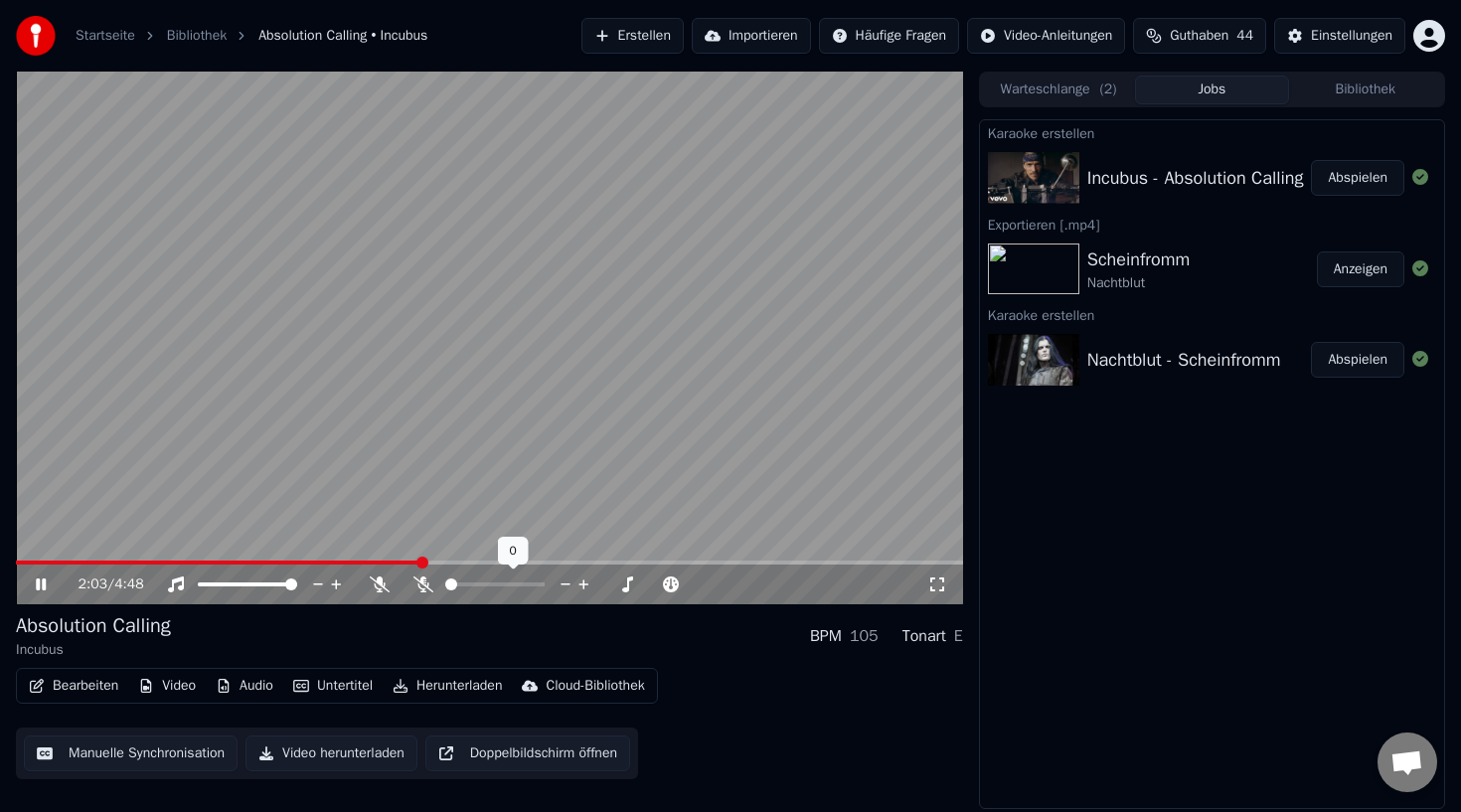 click at bounding box center (513, 584) 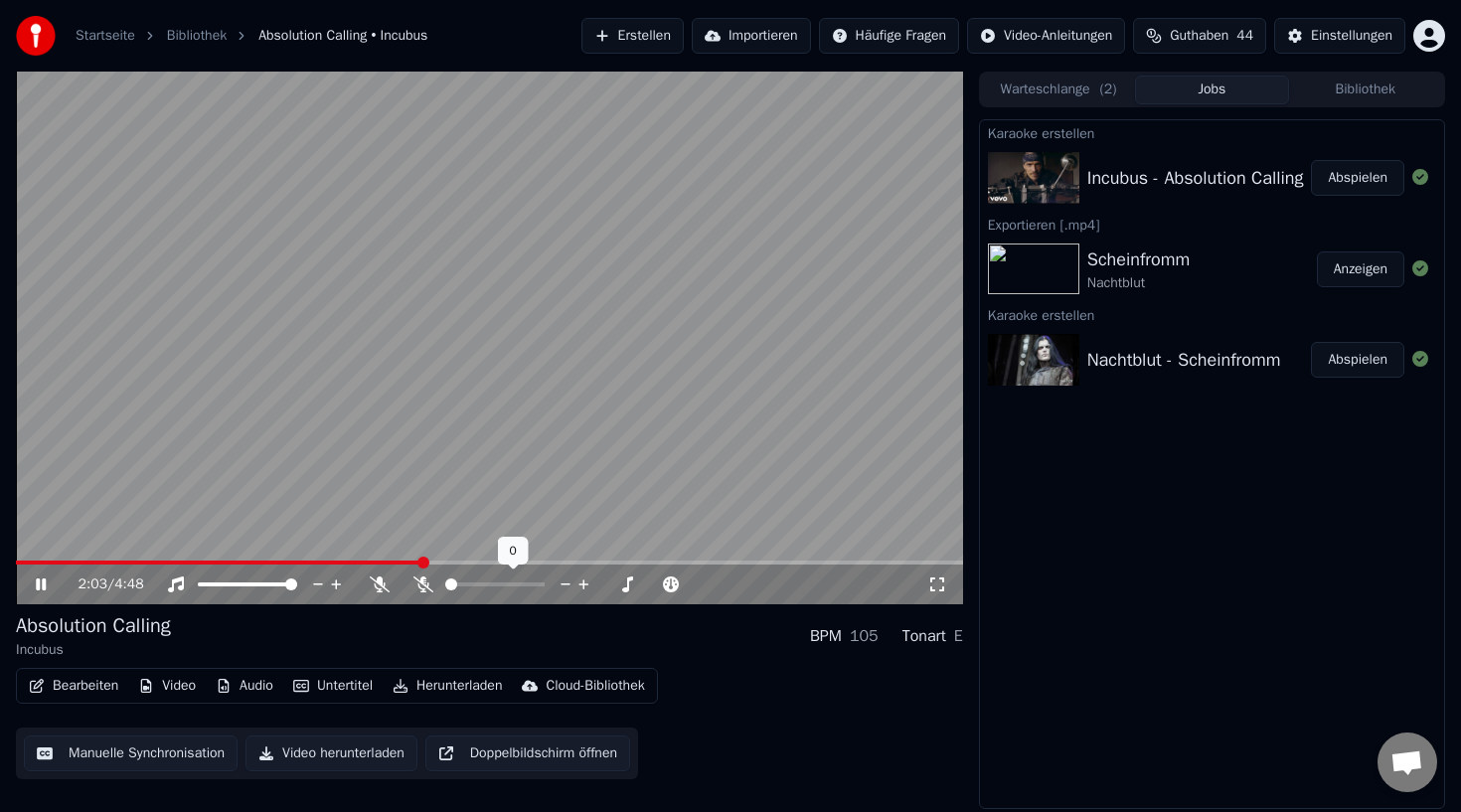 click at bounding box center (451, 584) 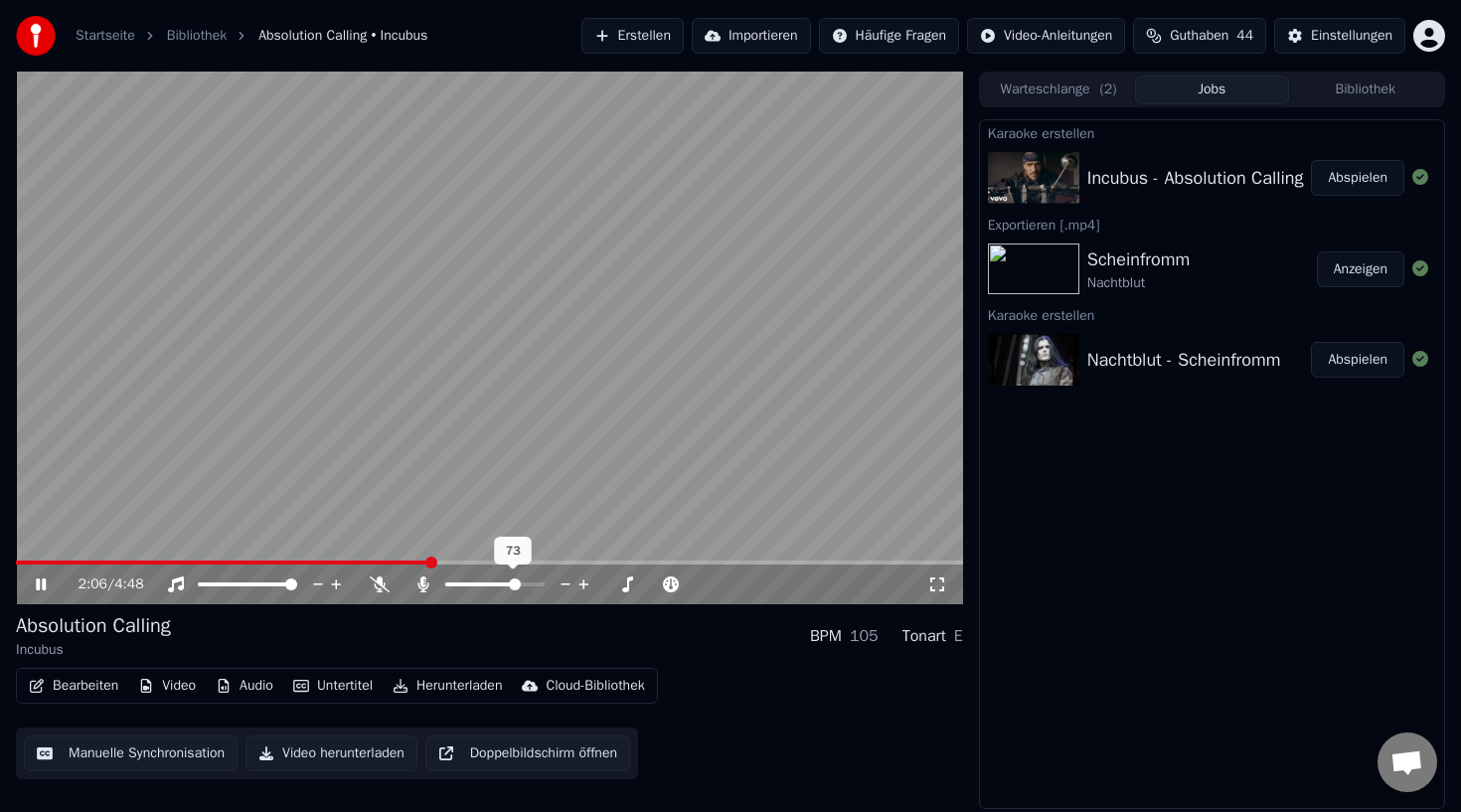 click at bounding box center [515, 584] 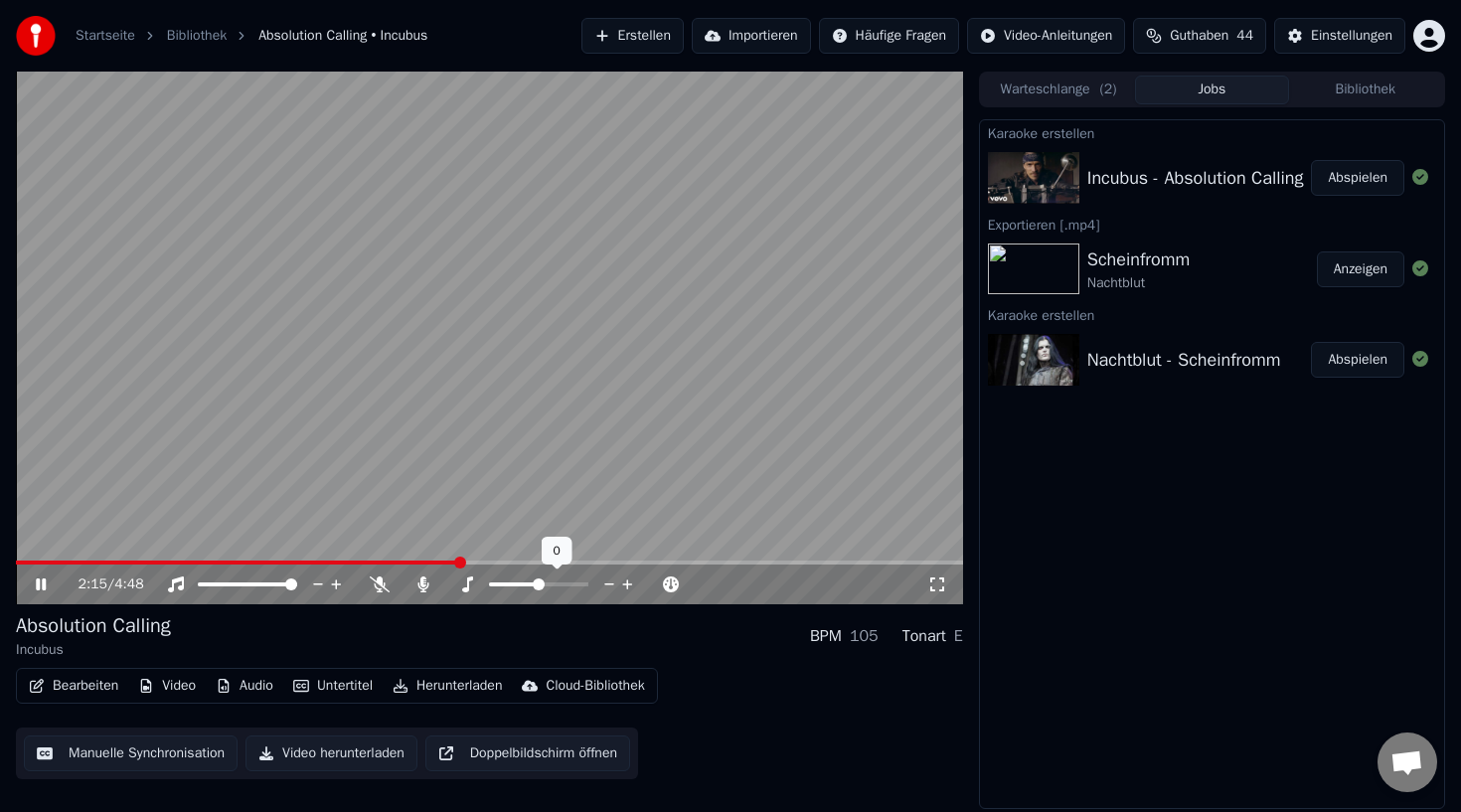 click at bounding box center [539, 584] 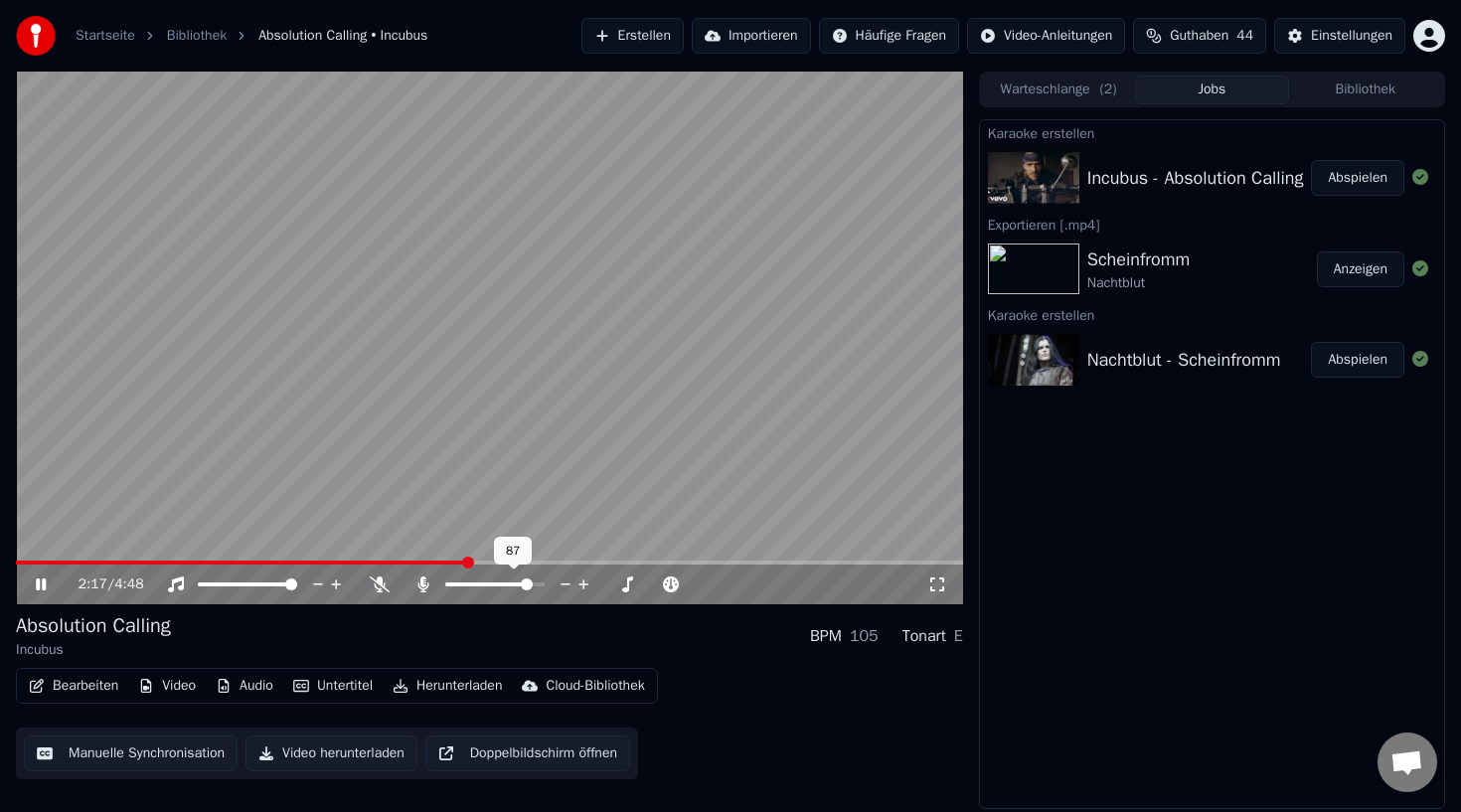 click at bounding box center [527, 584] 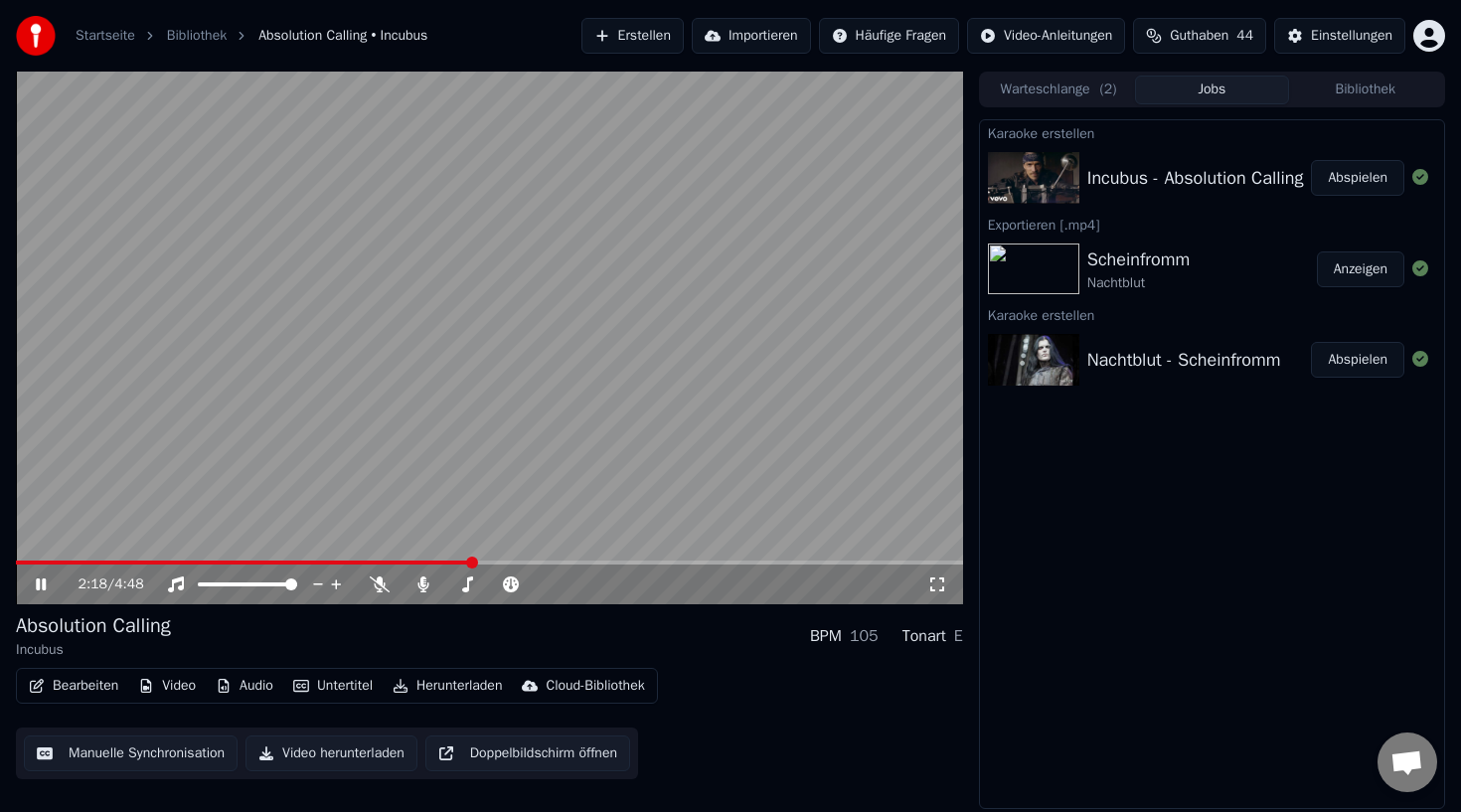 click on "Absolution Calling Incubus BPM 105 Tonart E" at bounding box center [489, 636] 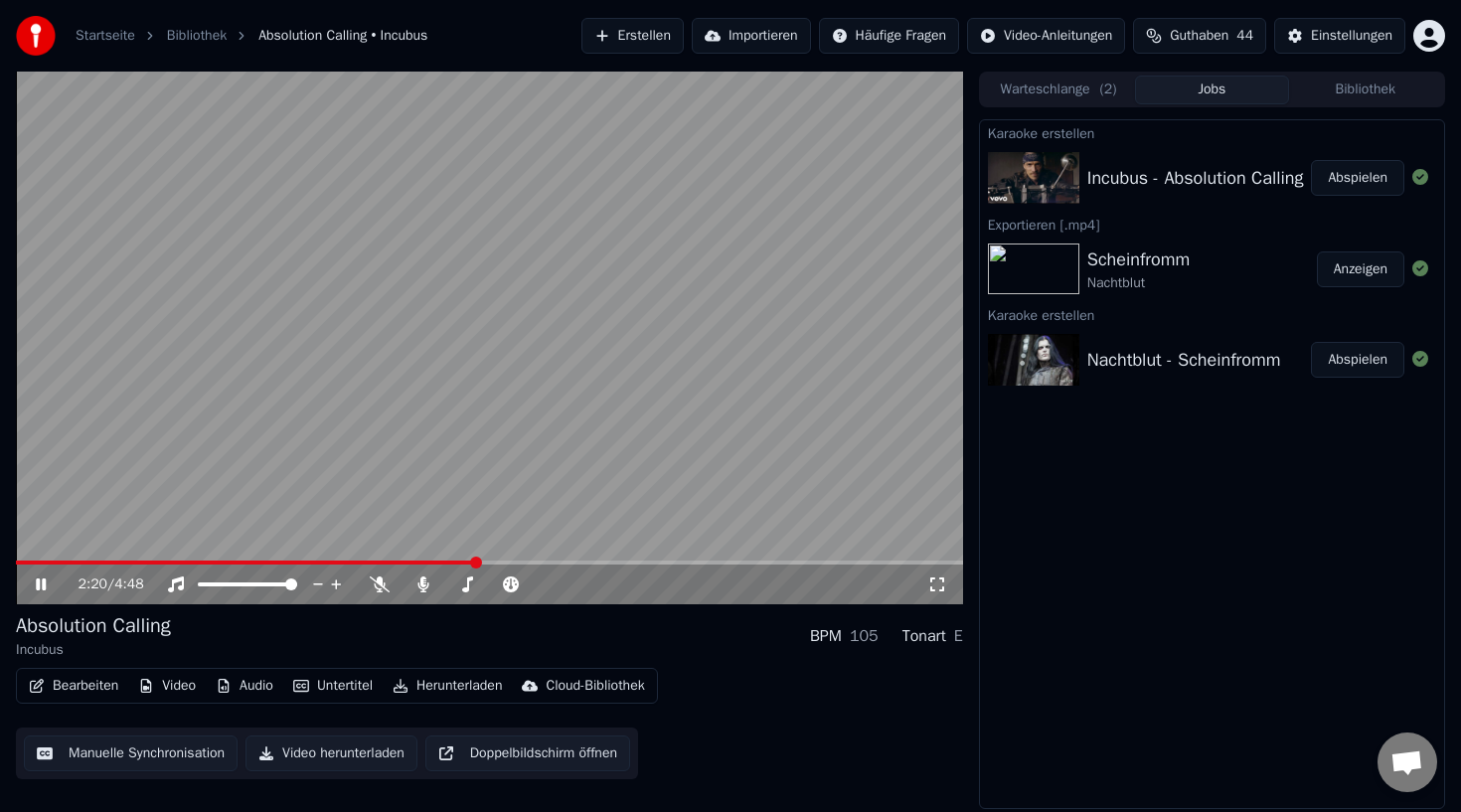 click at bounding box center [245, 563] 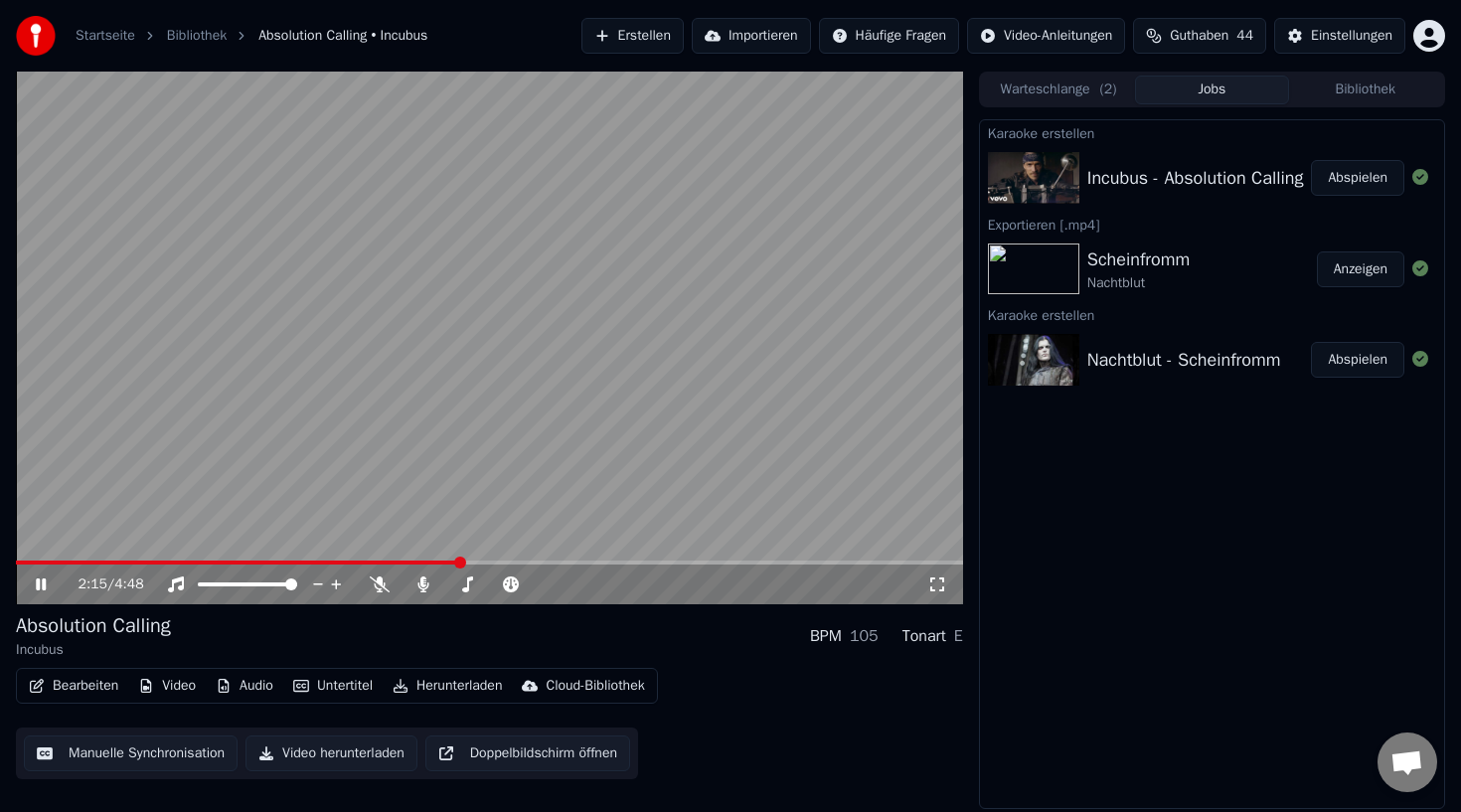 click on "Herunterladen" at bounding box center [447, 686] 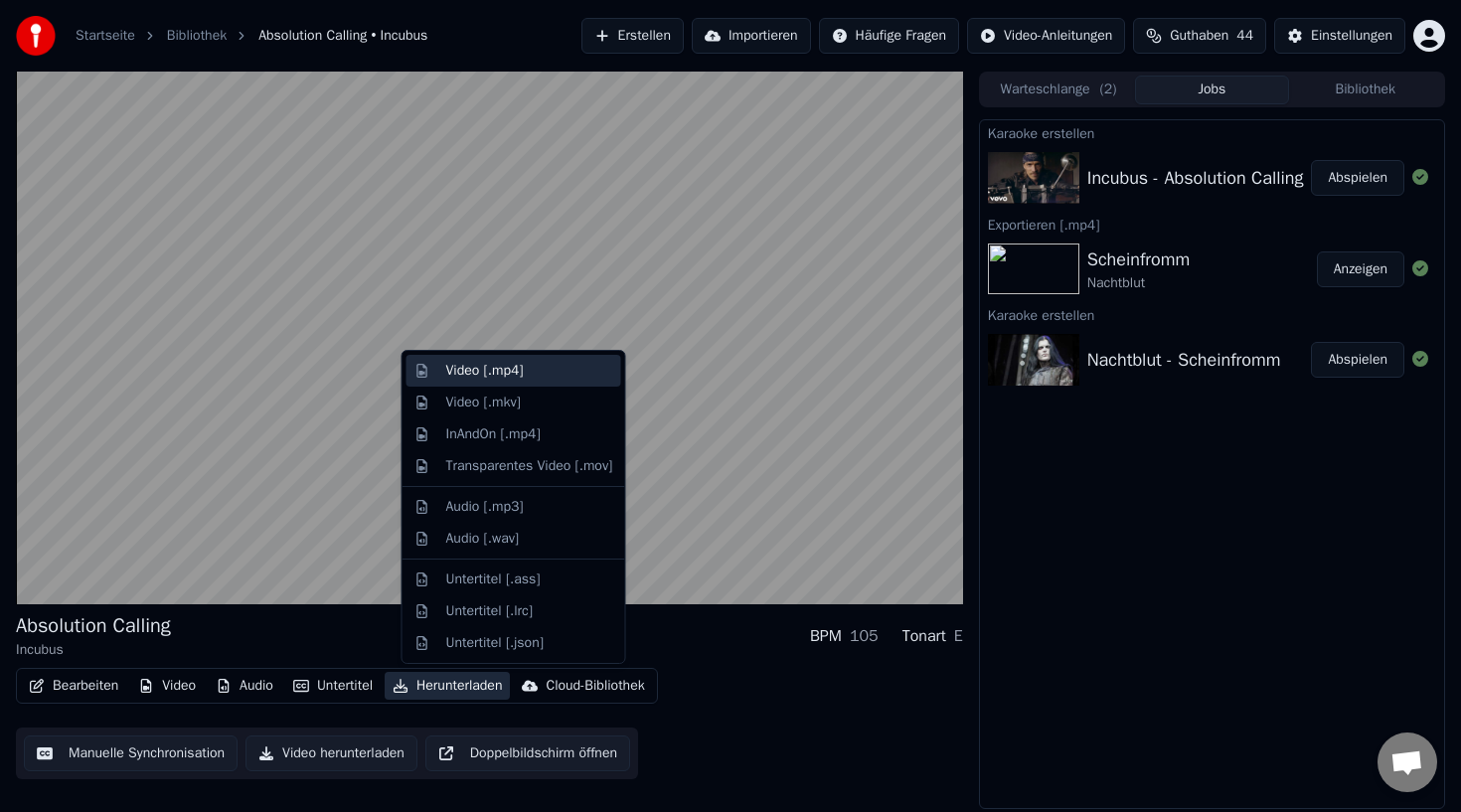 click on "Video [.mp4]" at bounding box center [530, 371] 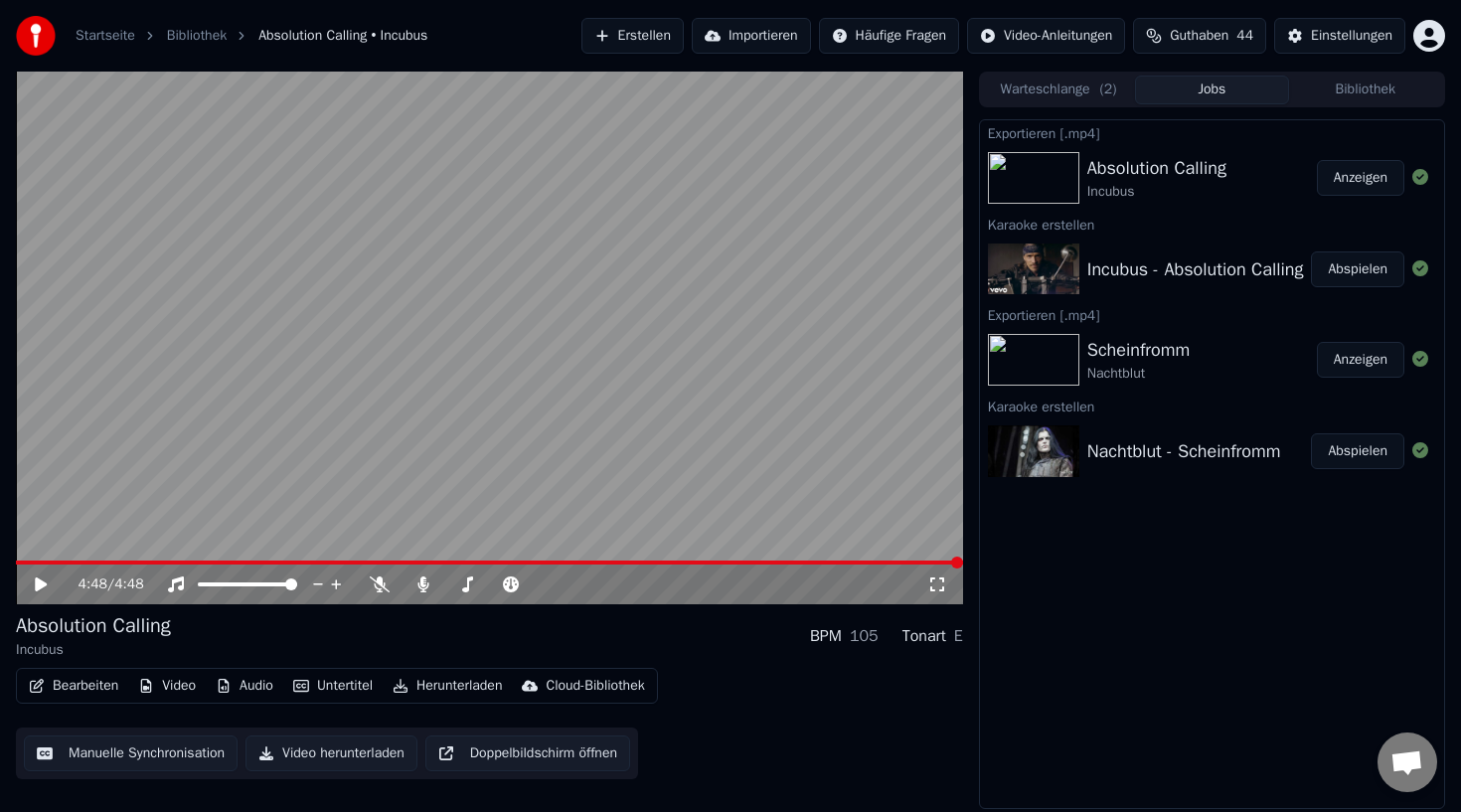 click on "Anzeigen" at bounding box center [1361, 178] 